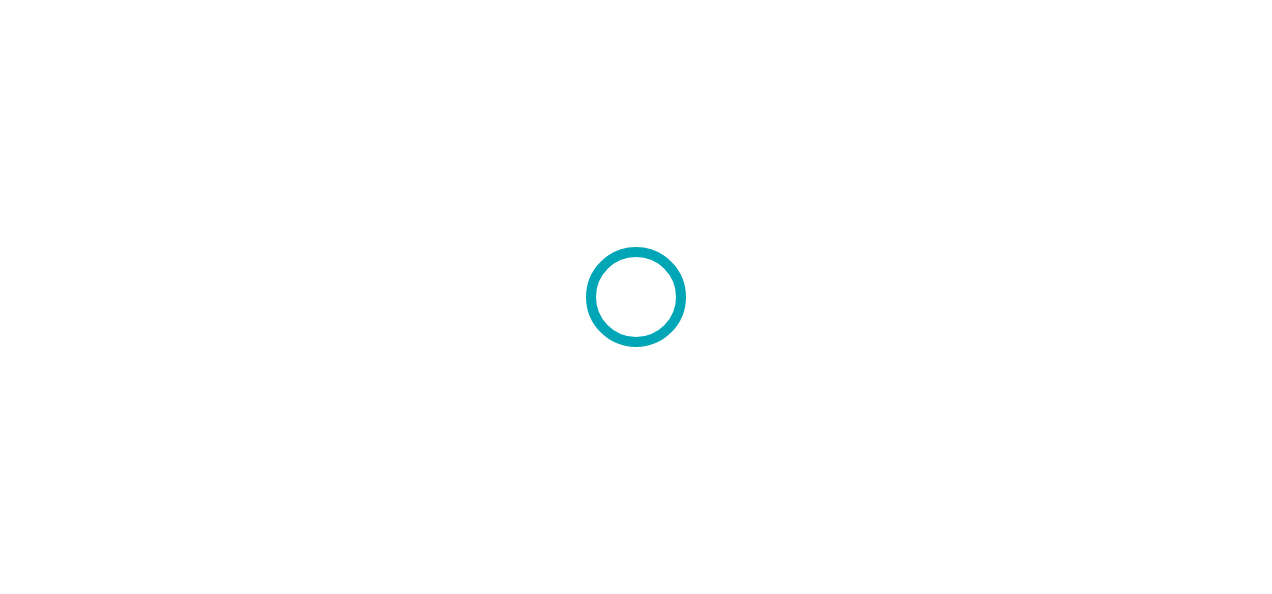 scroll, scrollTop: 0, scrollLeft: 0, axis: both 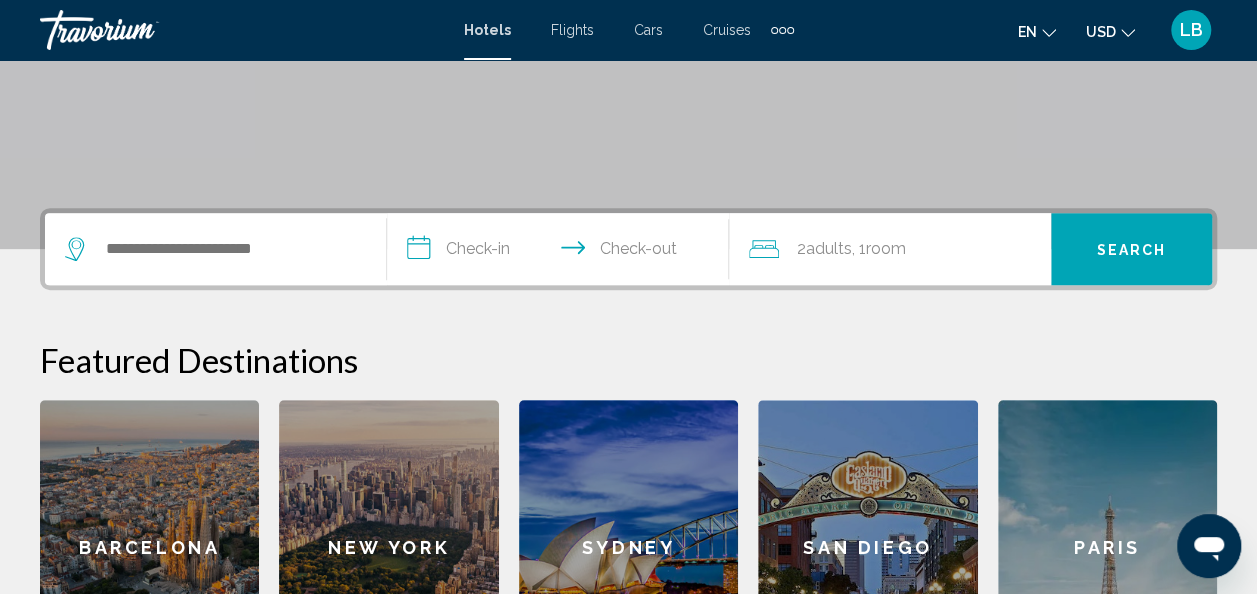 click on "**********" at bounding box center (562, 252) 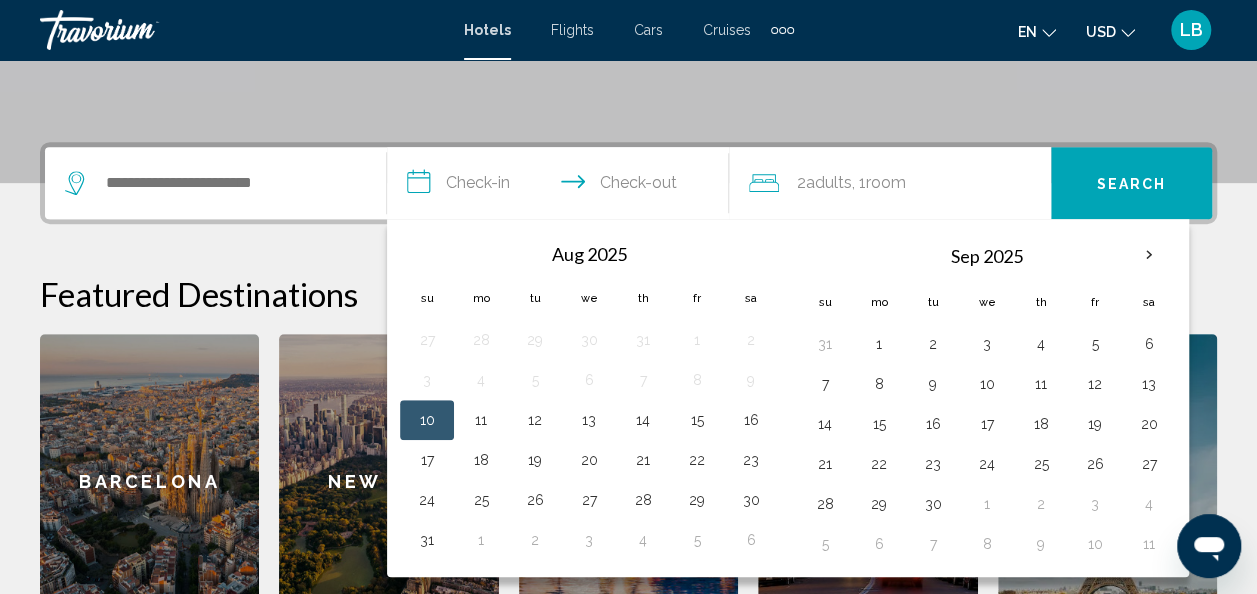 scroll, scrollTop: 494, scrollLeft: 0, axis: vertical 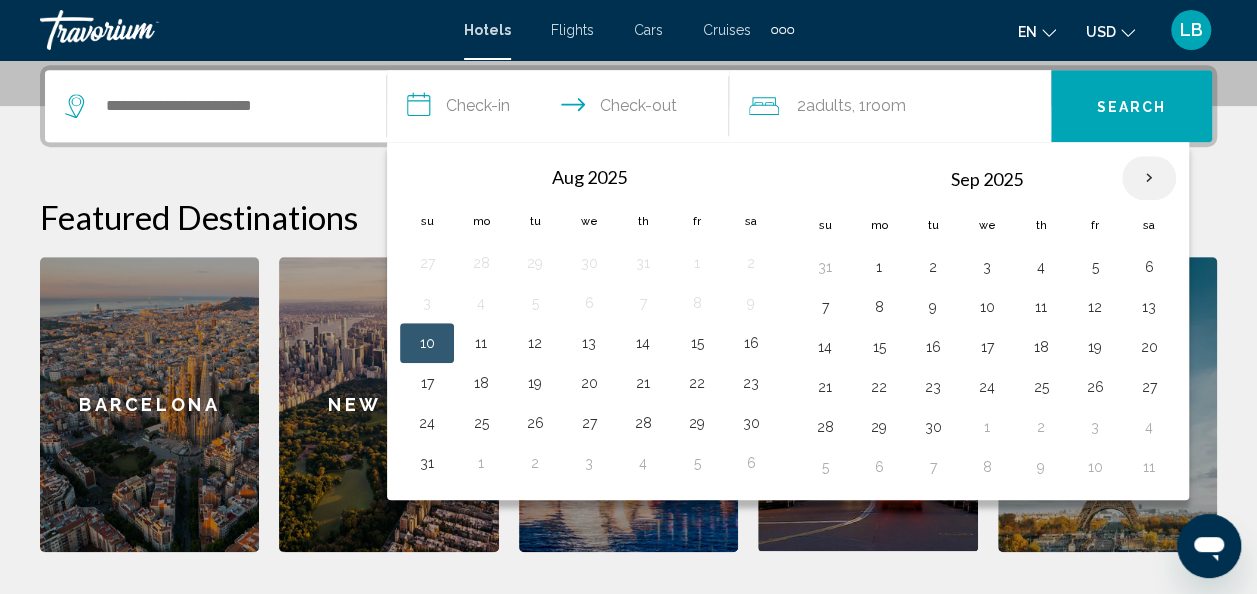 click at bounding box center [1149, 178] 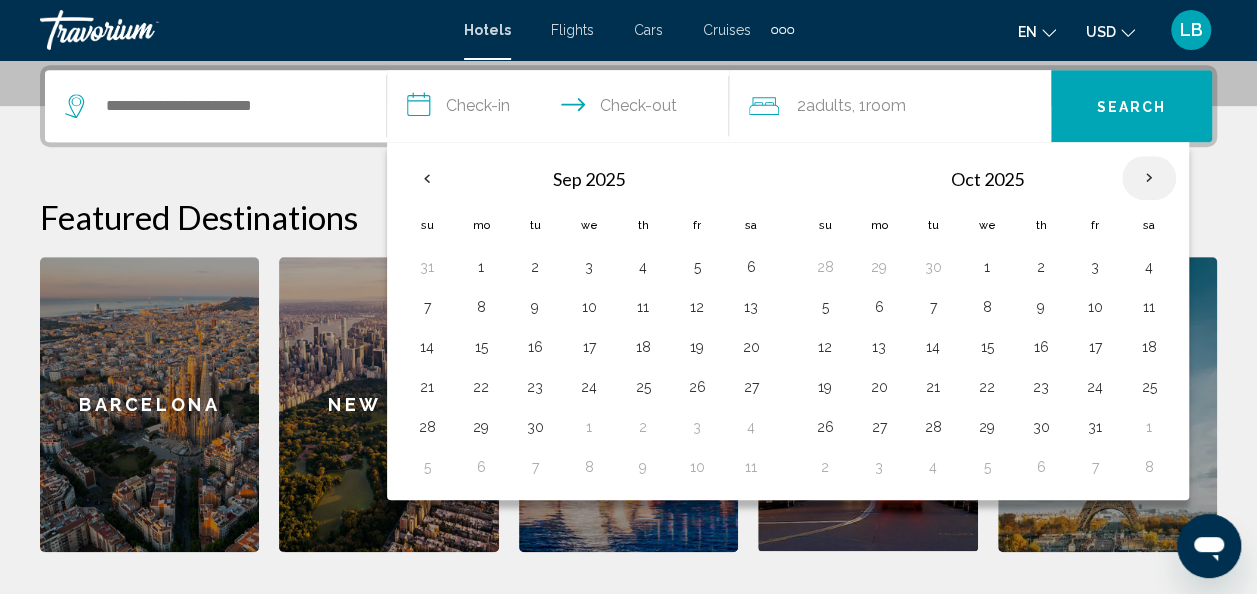 click at bounding box center [1149, 178] 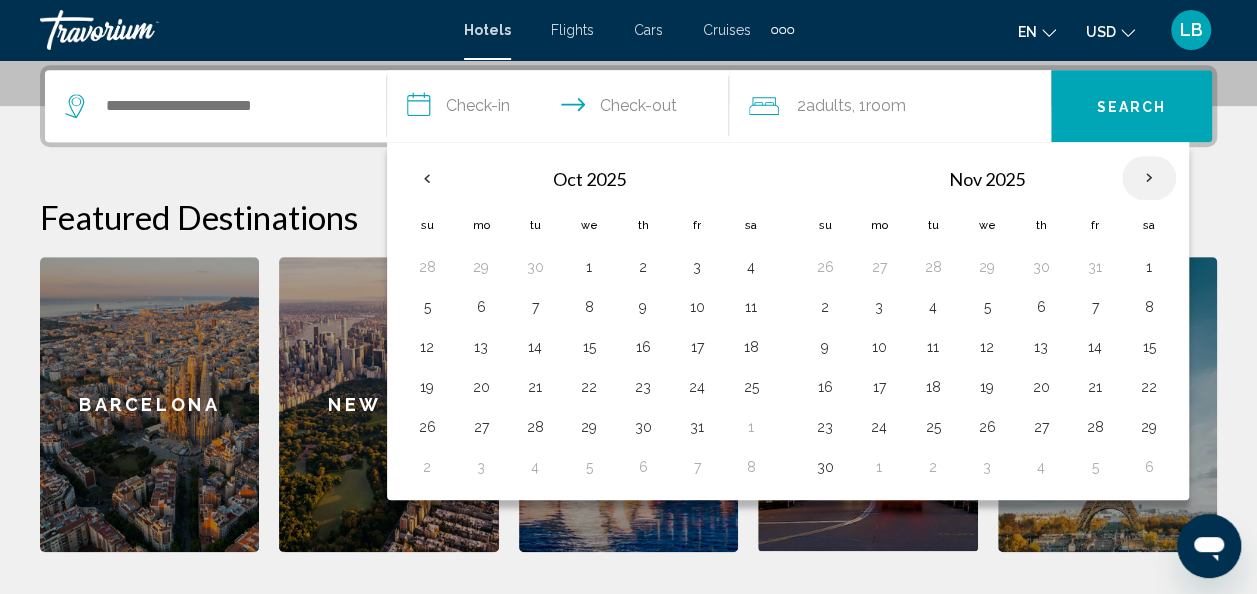click at bounding box center (1149, 178) 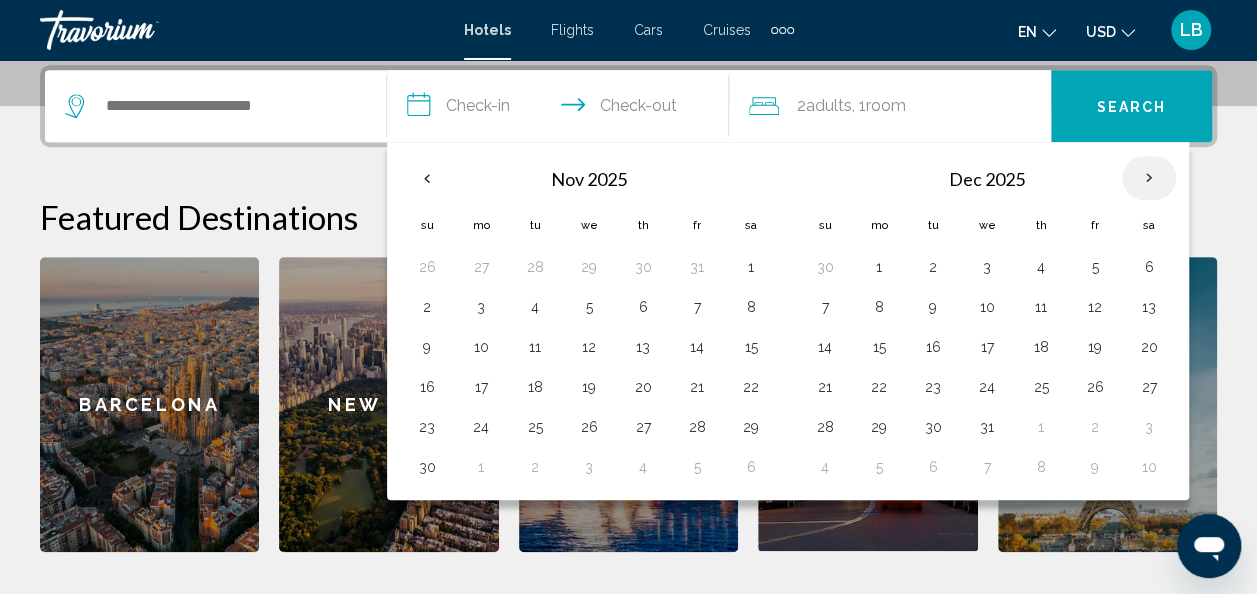 click at bounding box center (1149, 178) 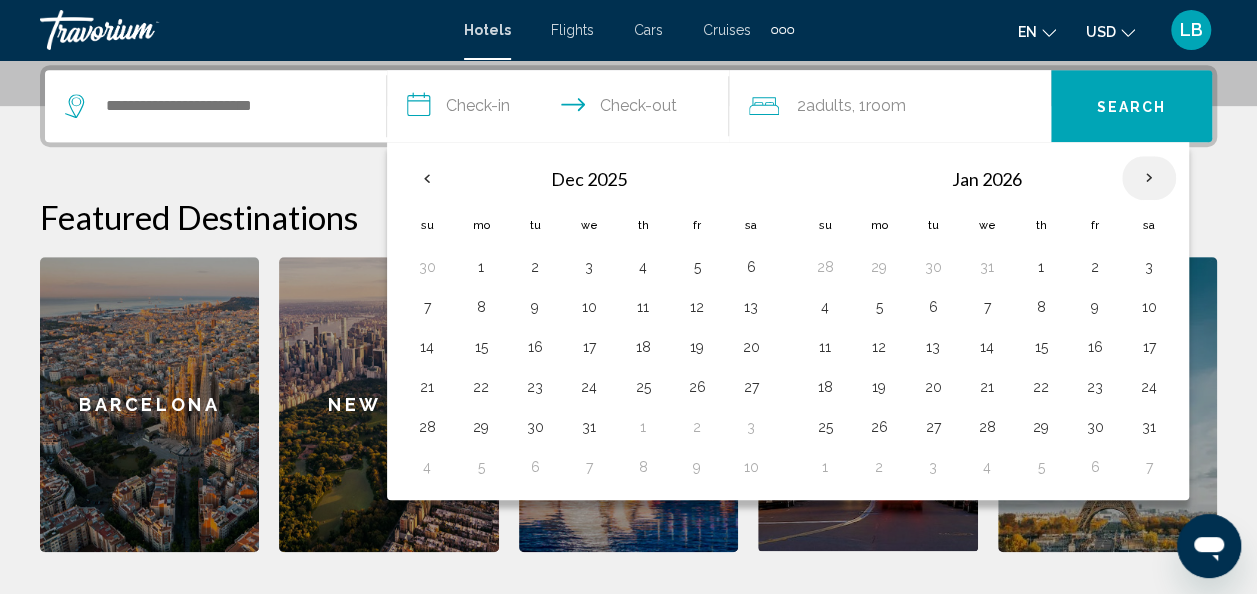 click at bounding box center (1149, 178) 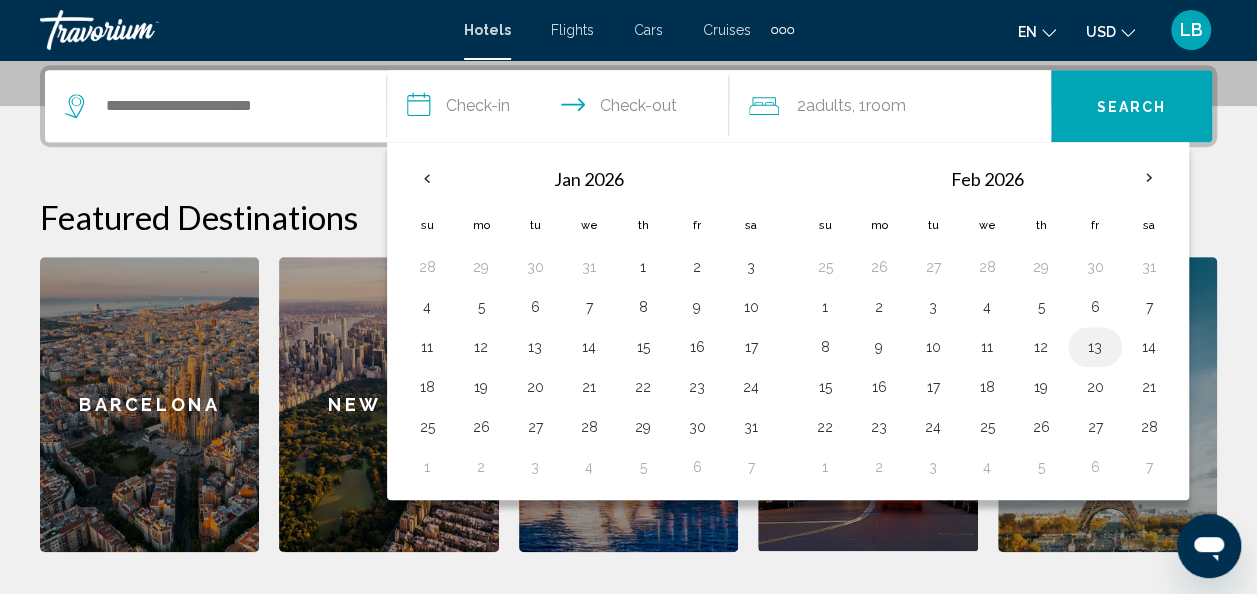 click on "13" at bounding box center [1095, 347] 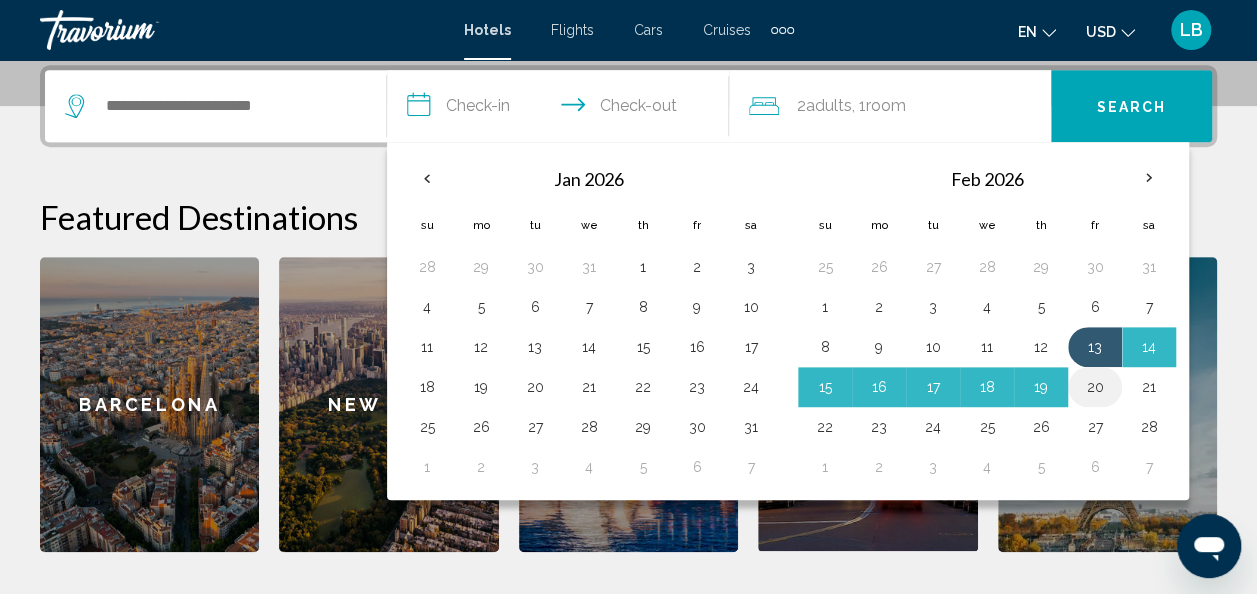 click on "20" at bounding box center (1095, 387) 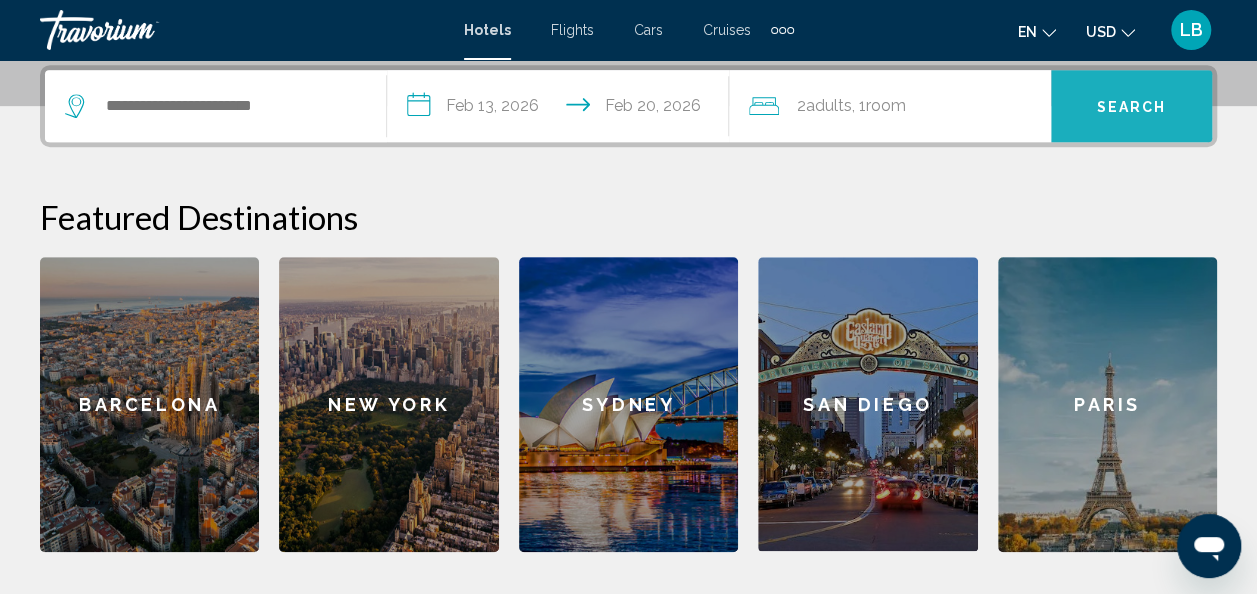 click on "Search" at bounding box center [1132, 107] 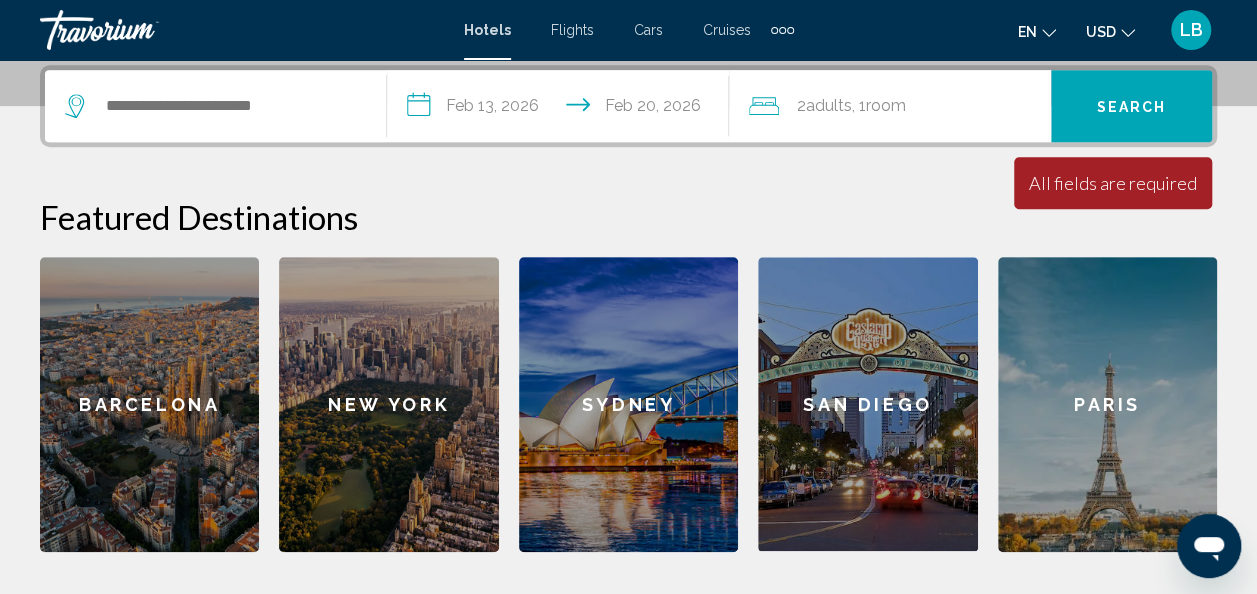 click 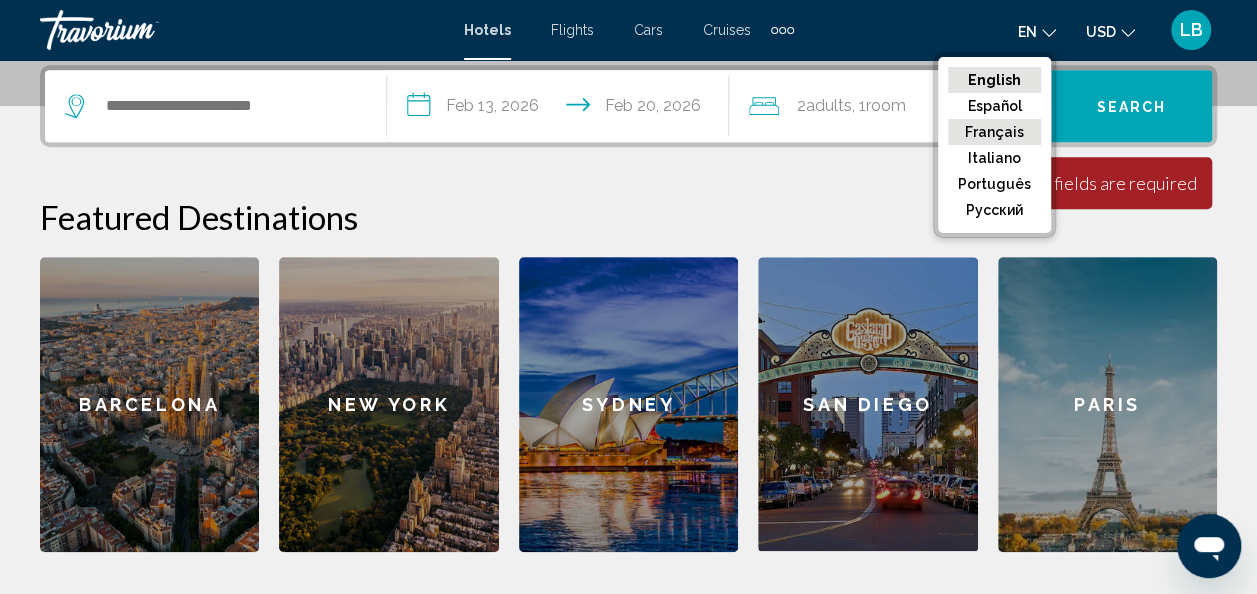 click on "Français" 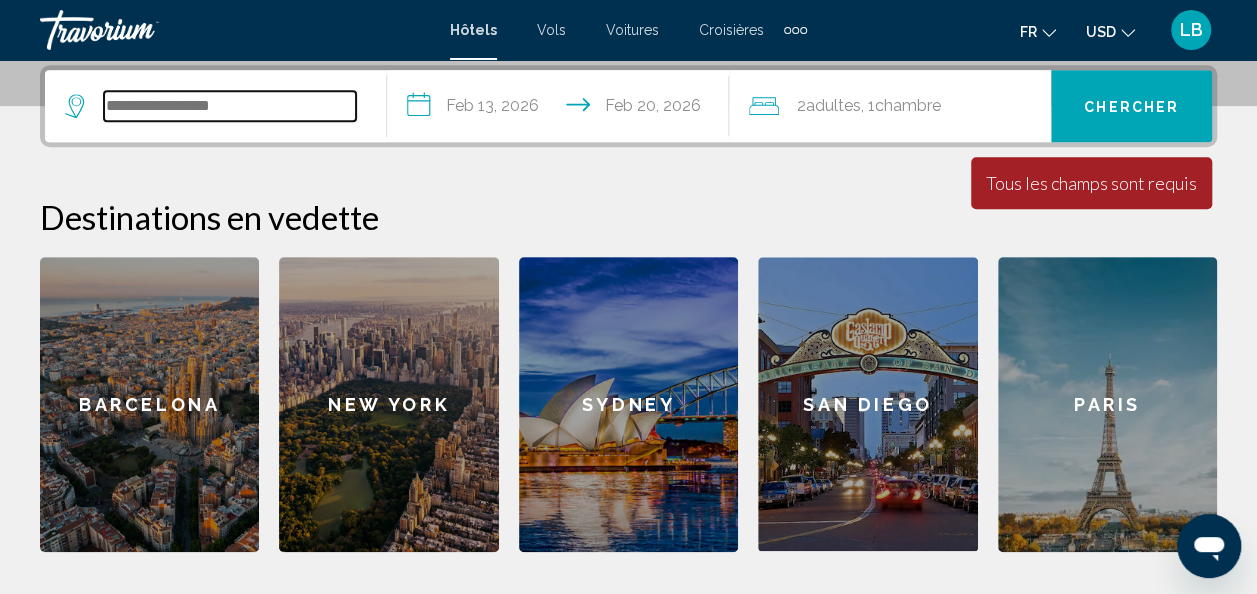 click at bounding box center (230, 106) 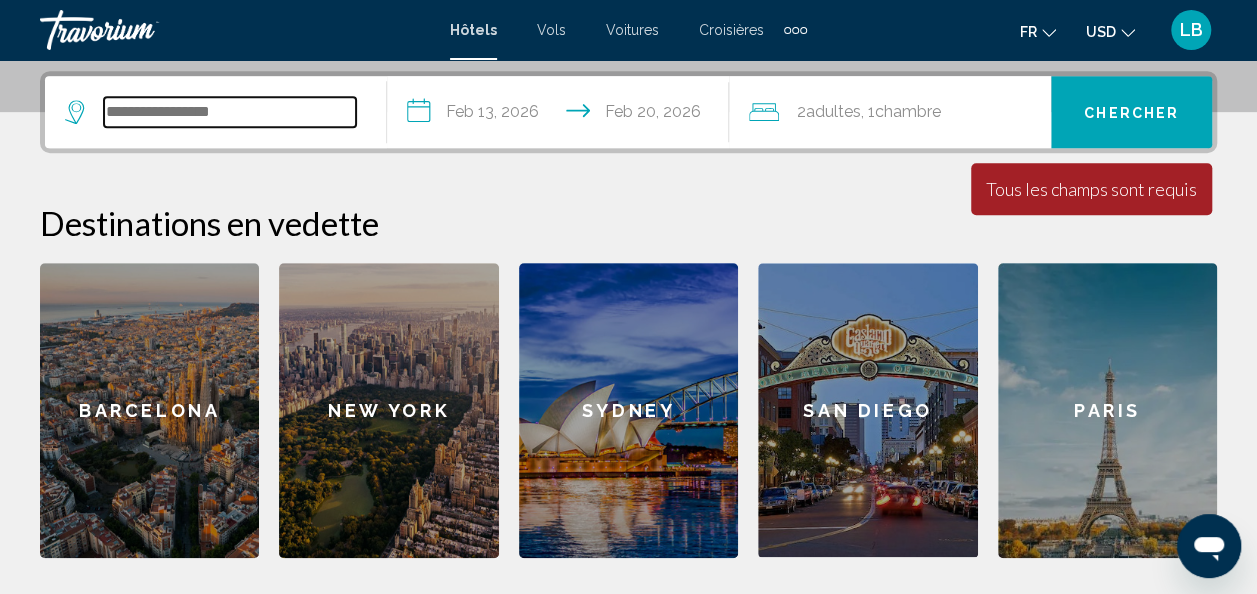scroll, scrollTop: 478, scrollLeft: 0, axis: vertical 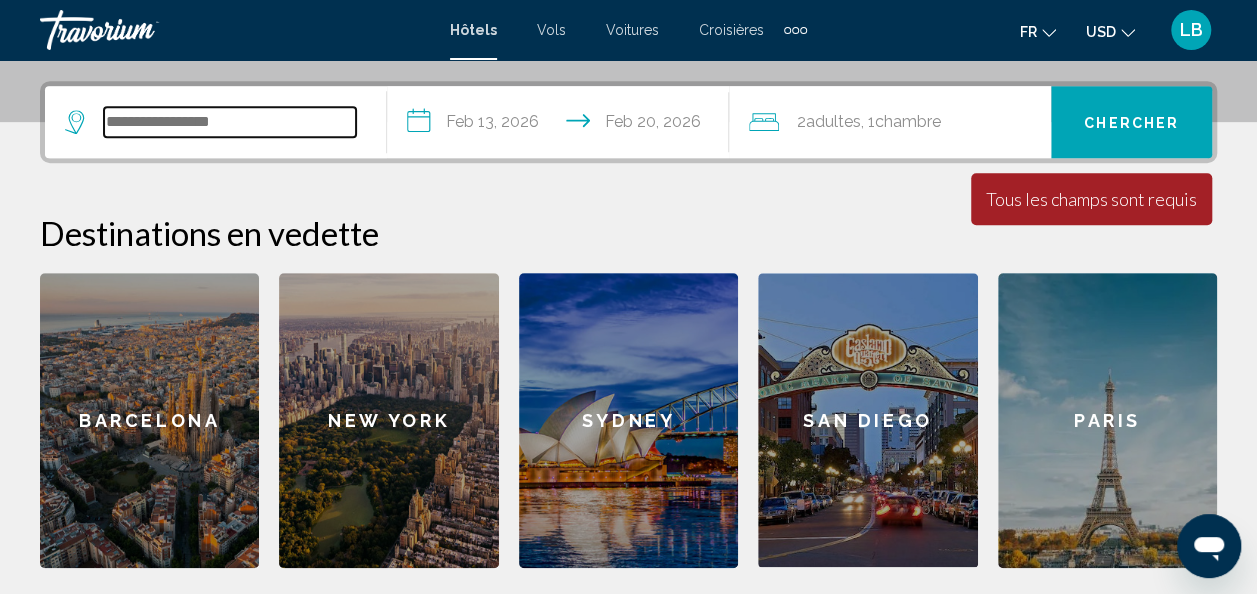 click at bounding box center (230, 122) 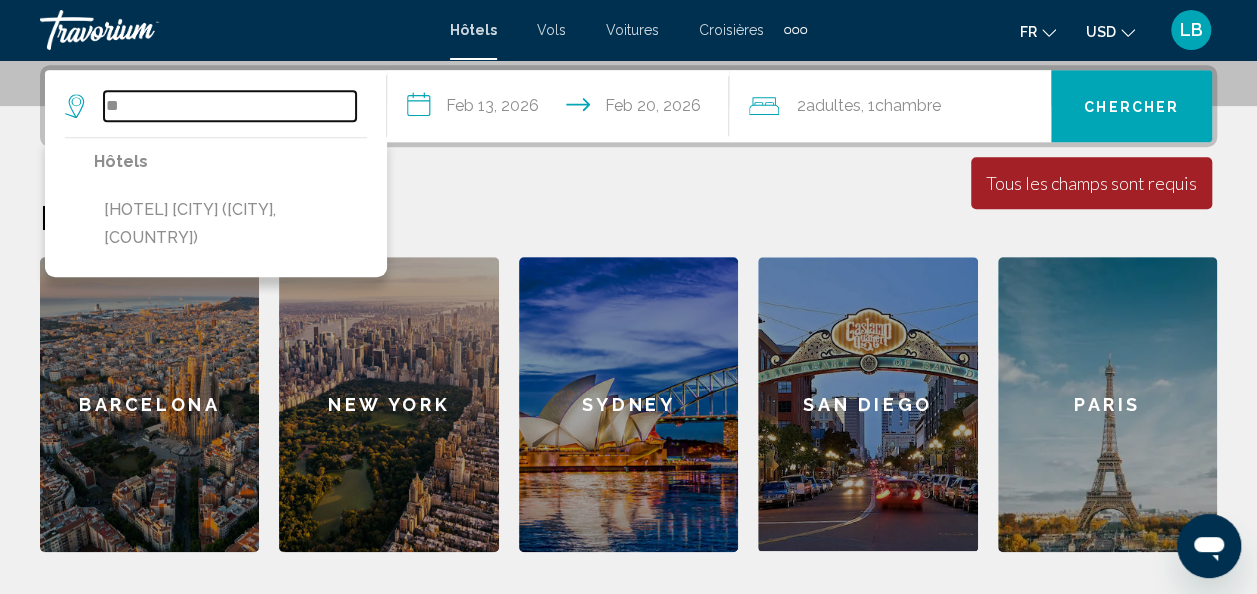 type on "*" 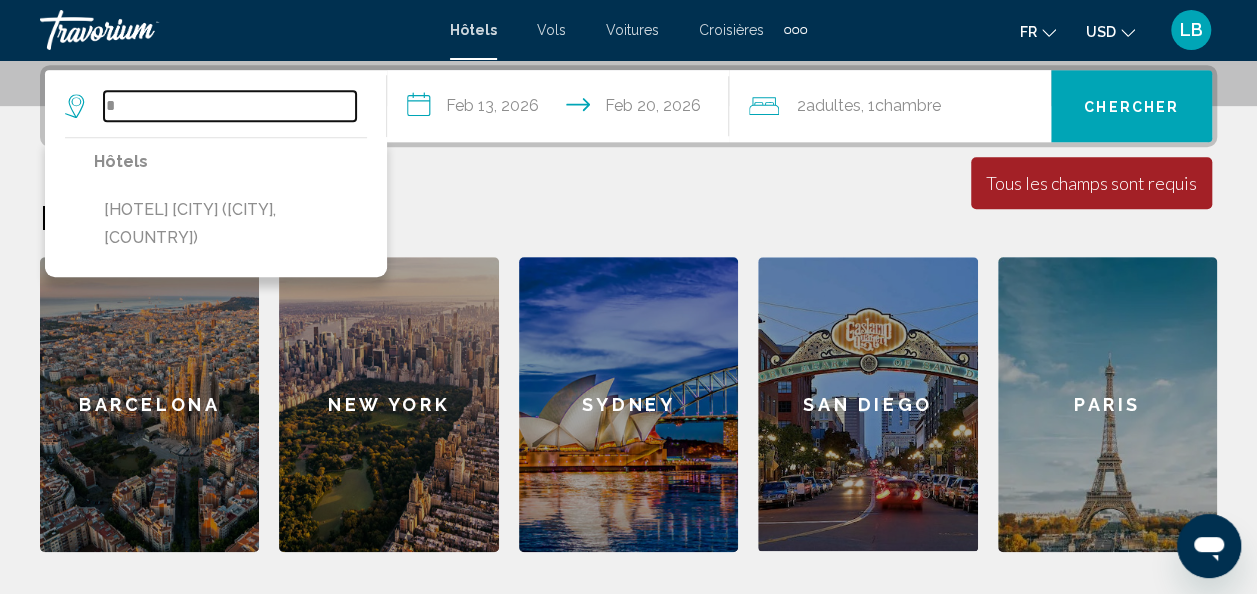 type 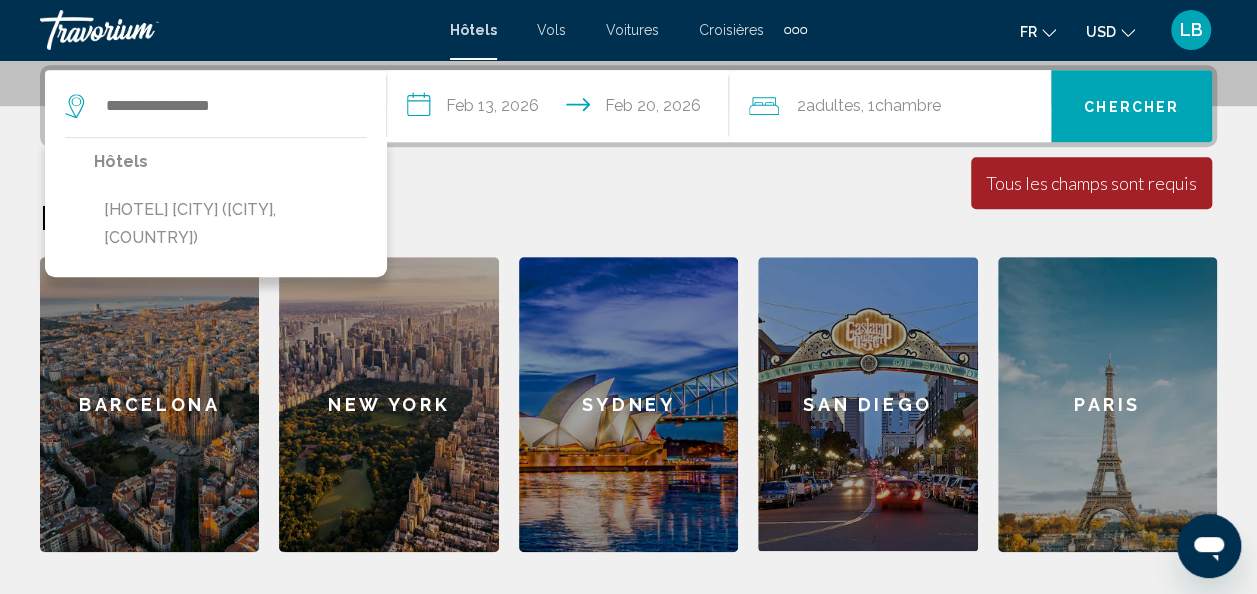 click on "New York" at bounding box center (388, 404) 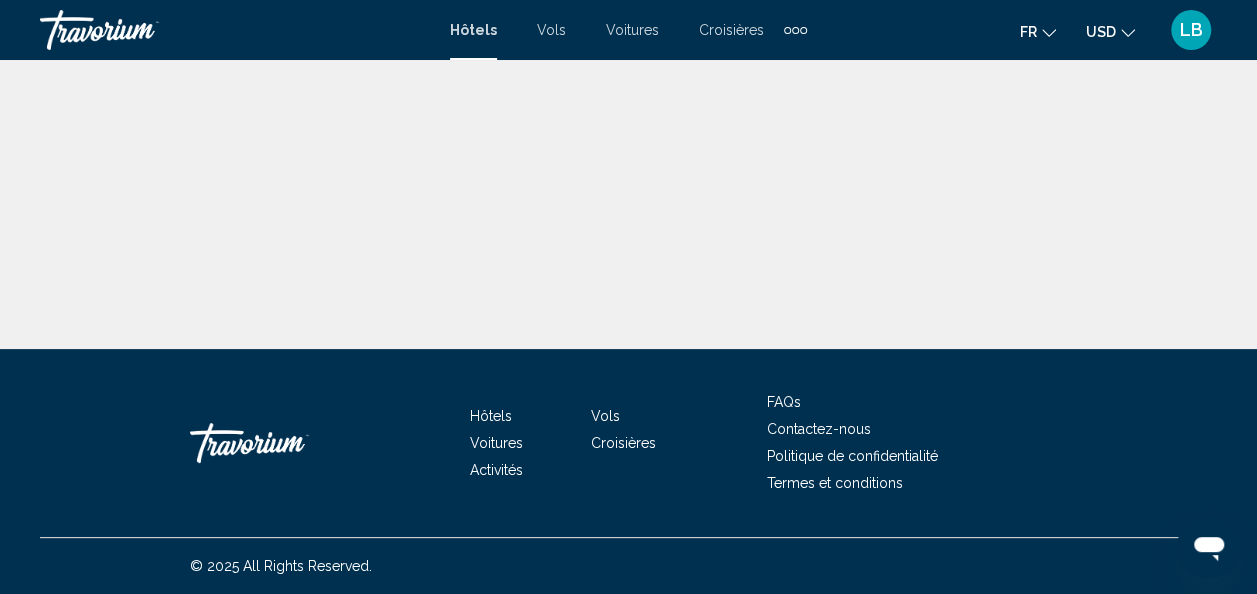 scroll, scrollTop: 0, scrollLeft: 0, axis: both 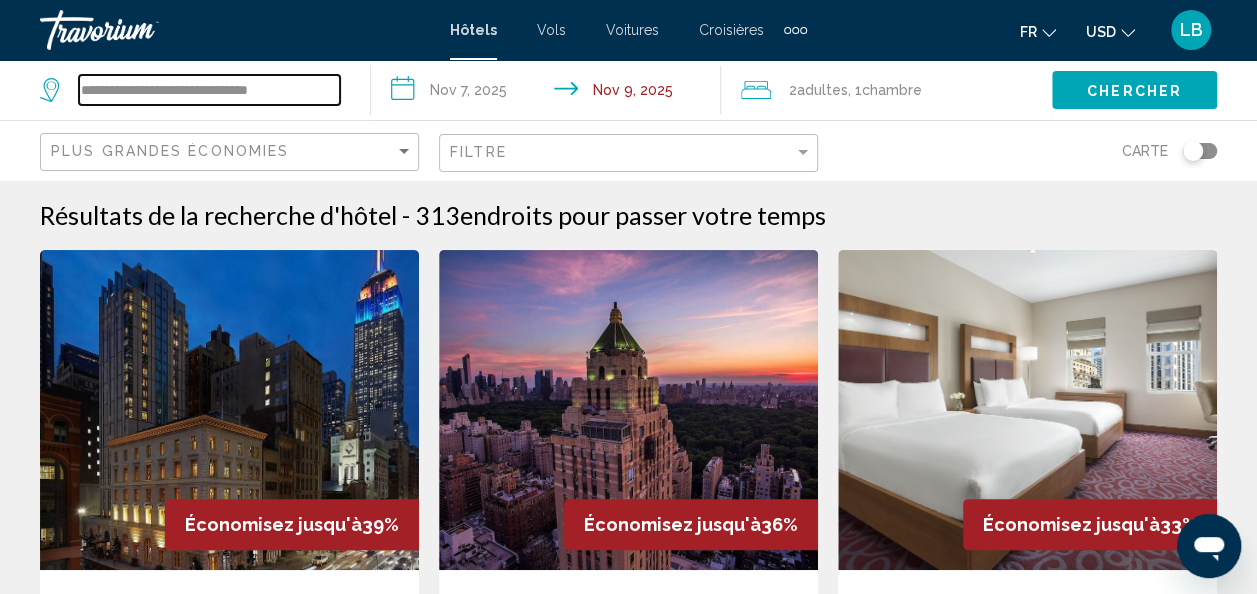 click on "**********" at bounding box center [209, 90] 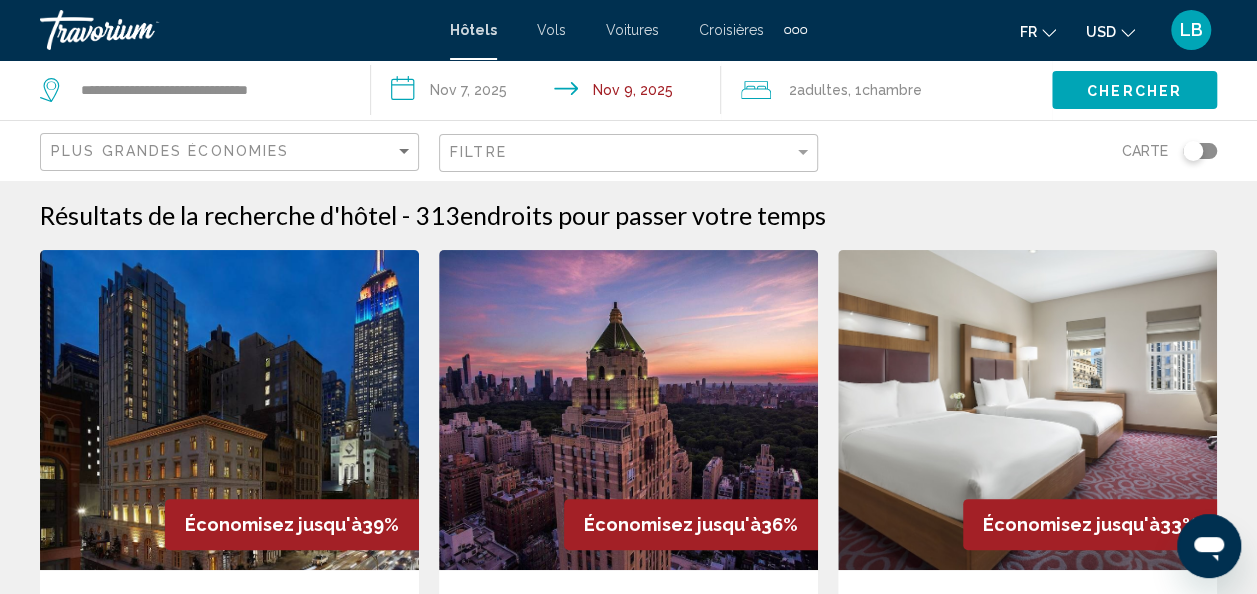 click 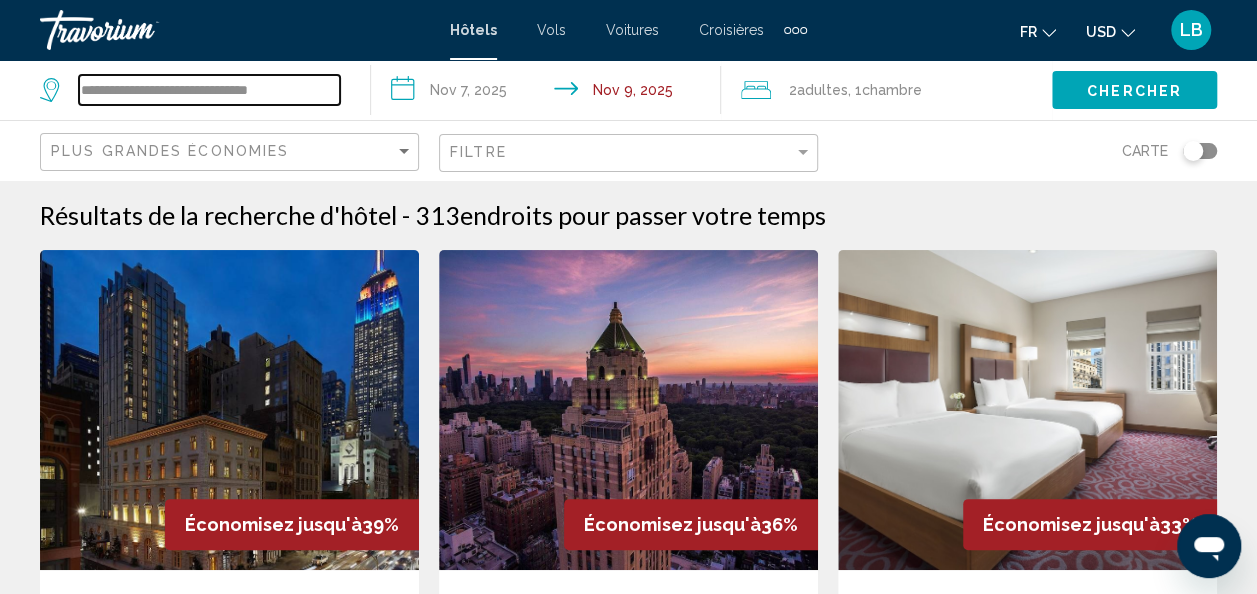 click on "**********" at bounding box center (209, 90) 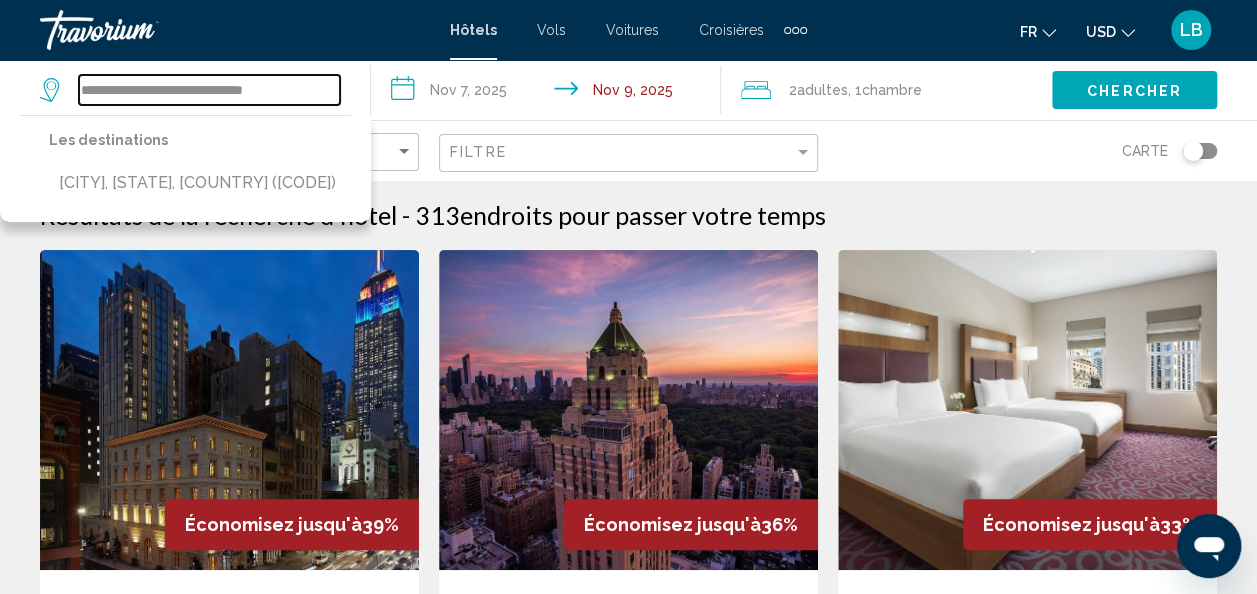 click on "**********" at bounding box center (209, 90) 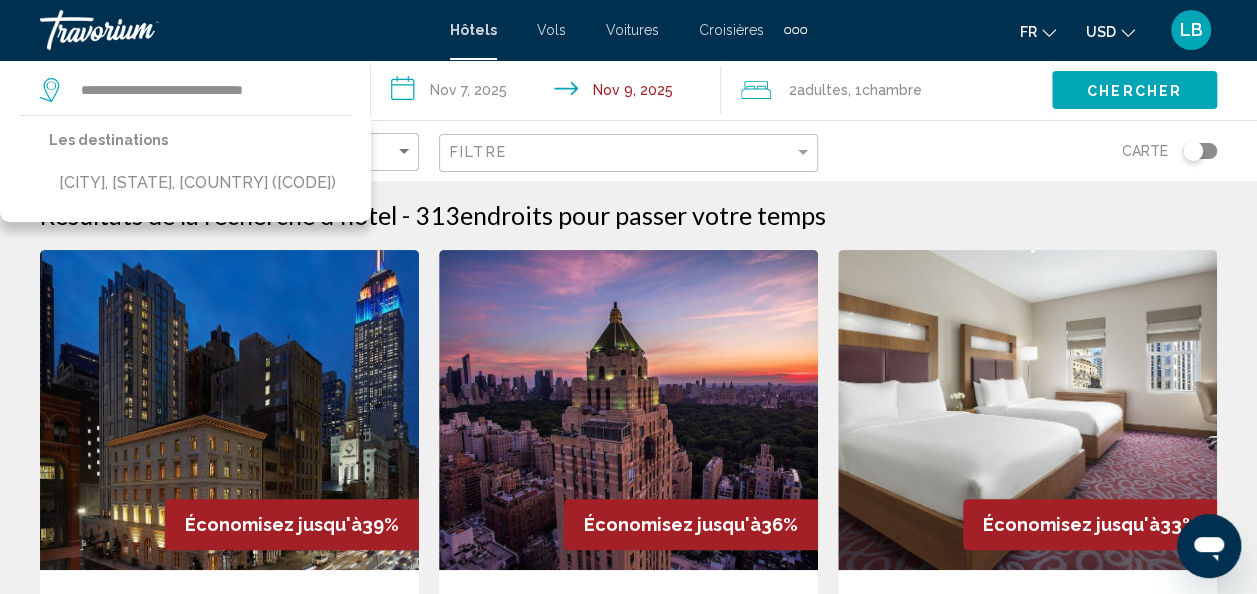 click on "2  Adulte Adultes , 1  Chambre pièces" 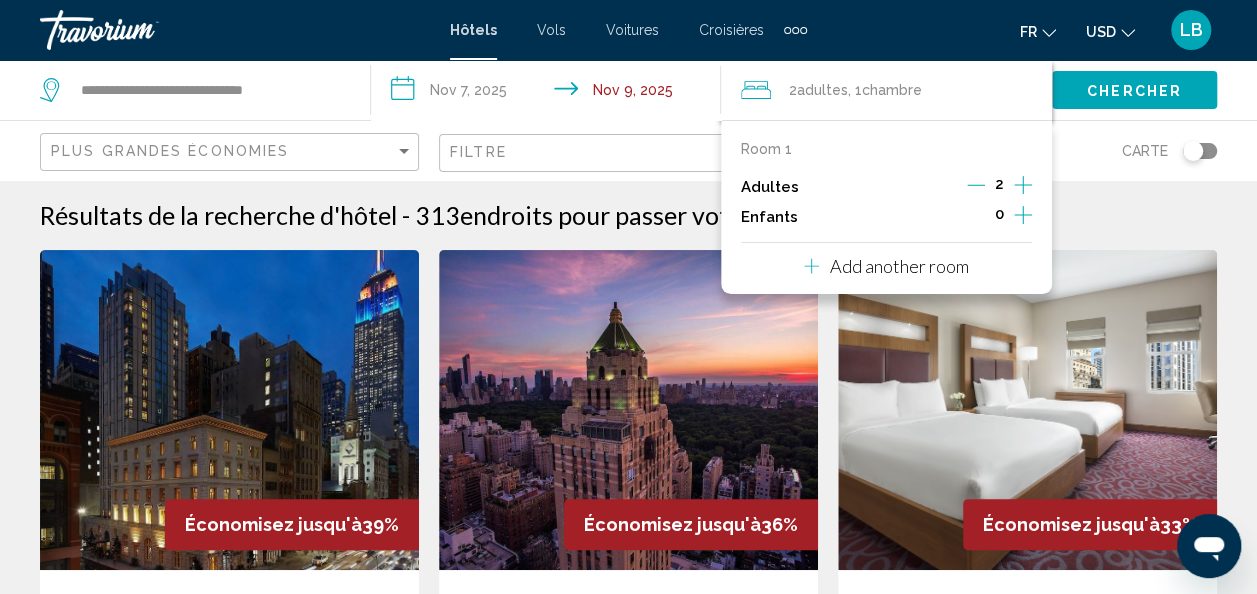 click on "Hôtels" at bounding box center [473, 30] 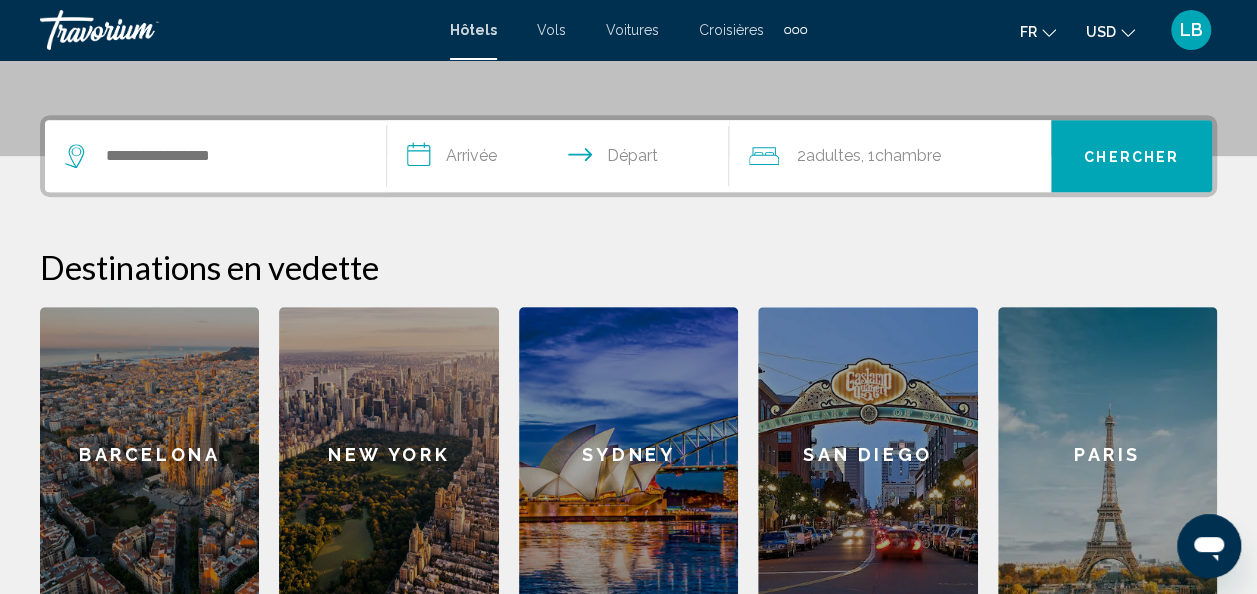 scroll, scrollTop: 433, scrollLeft: 0, axis: vertical 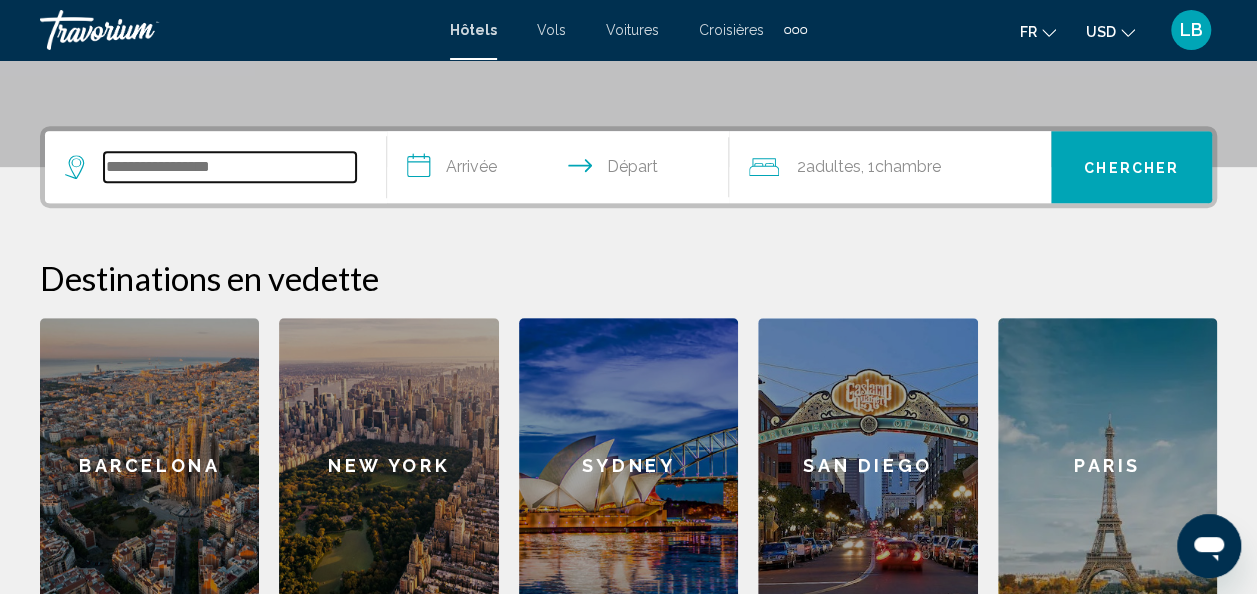click at bounding box center (230, 167) 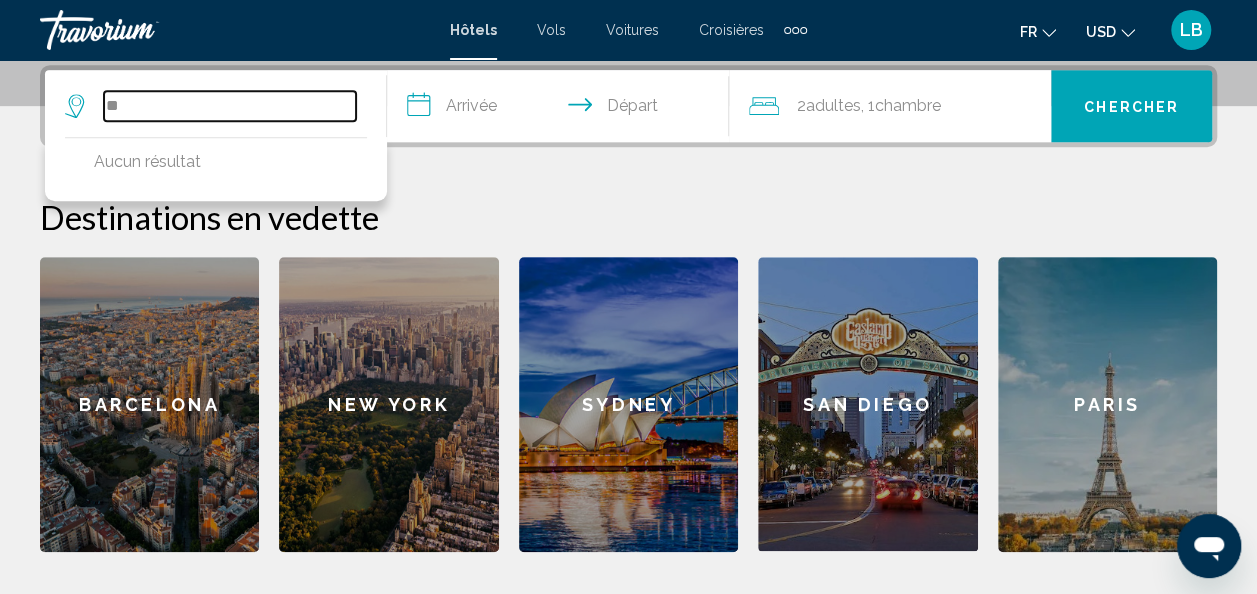 type on "*" 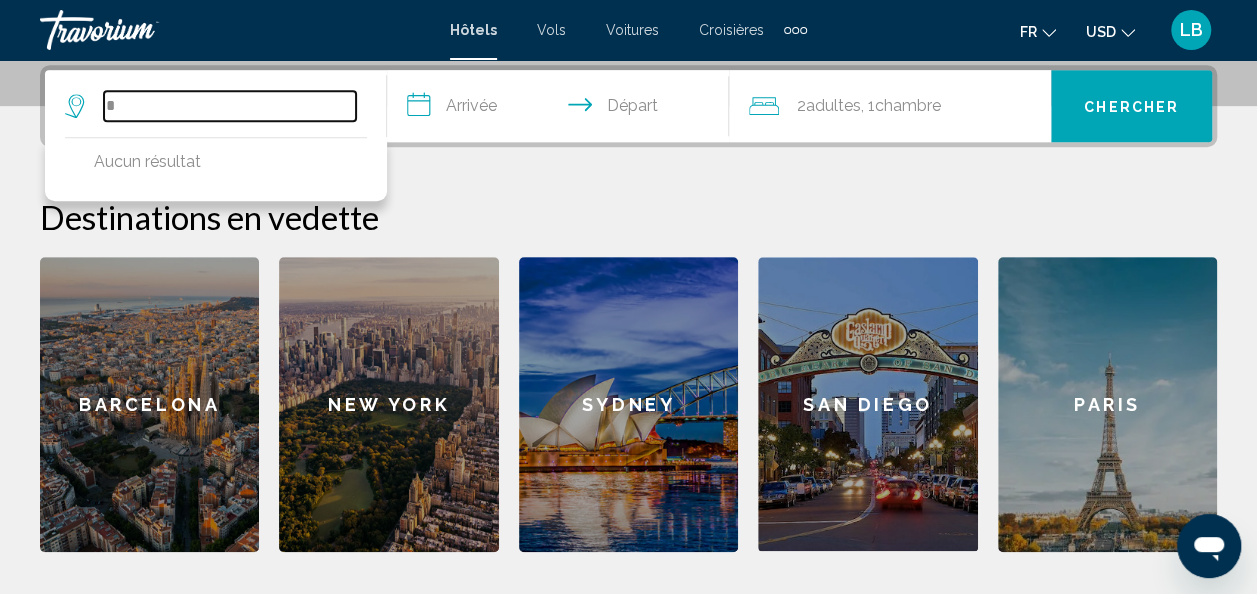 type 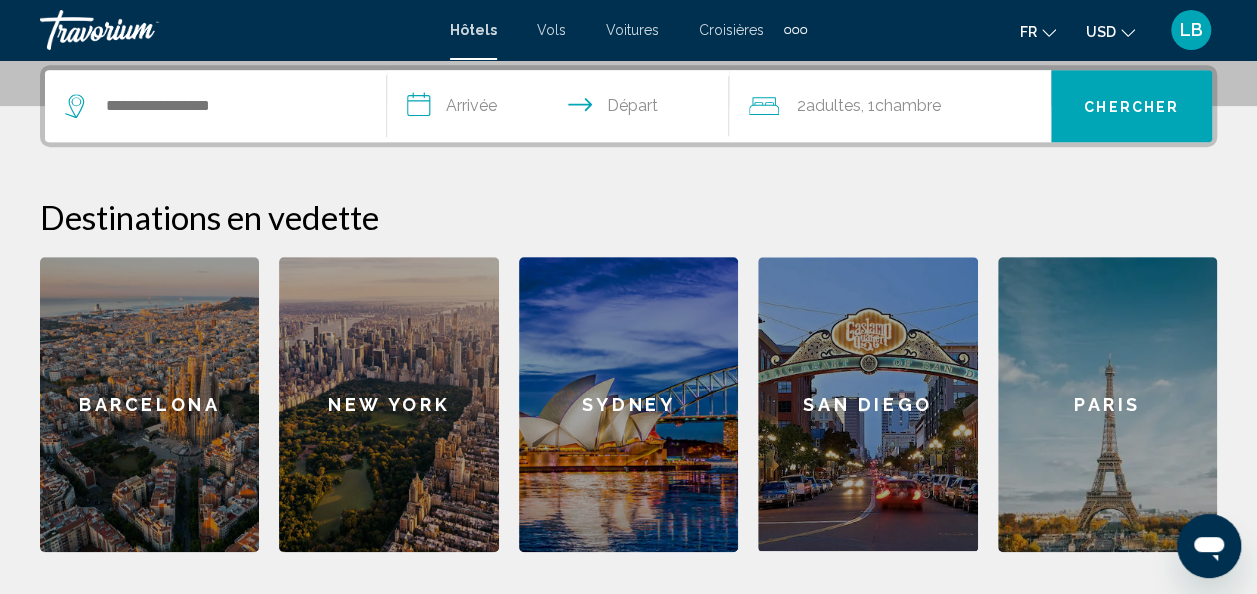 click on "Destinations en vedette" at bounding box center (628, 217) 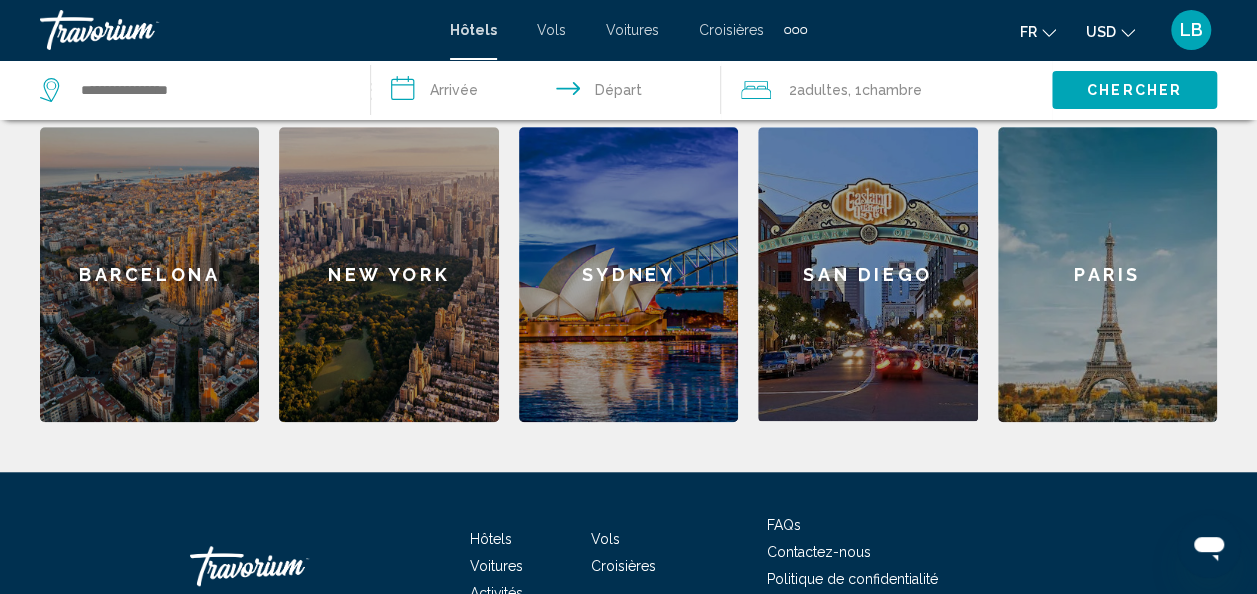 scroll, scrollTop: 624, scrollLeft: 0, axis: vertical 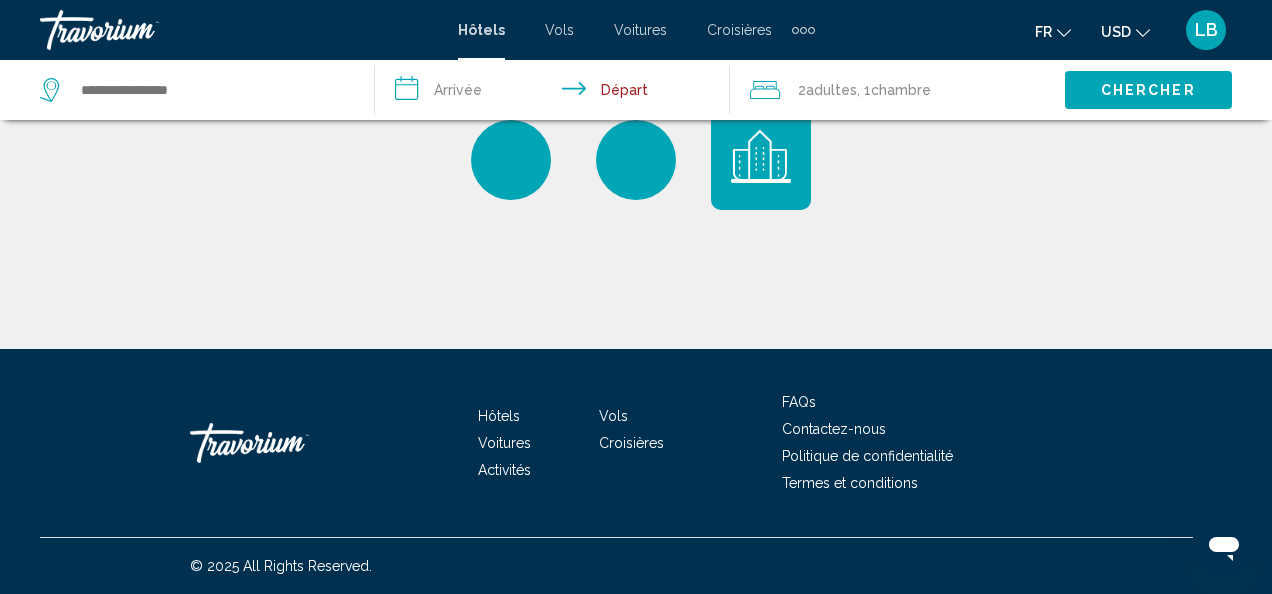 type on "**********" 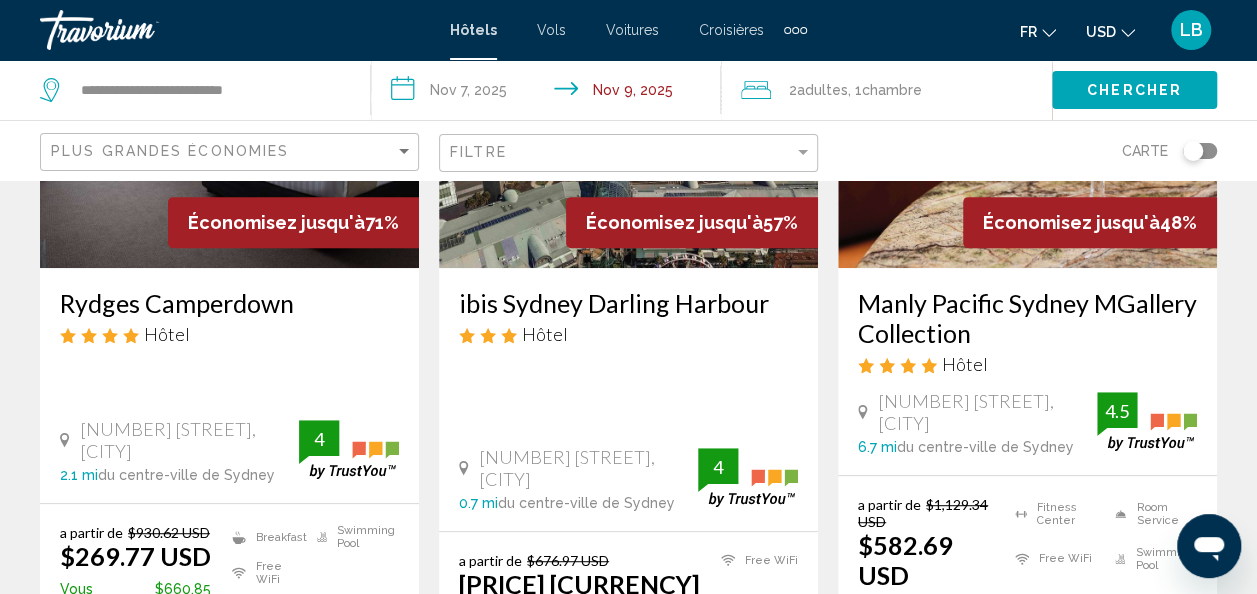 scroll, scrollTop: 0, scrollLeft: 0, axis: both 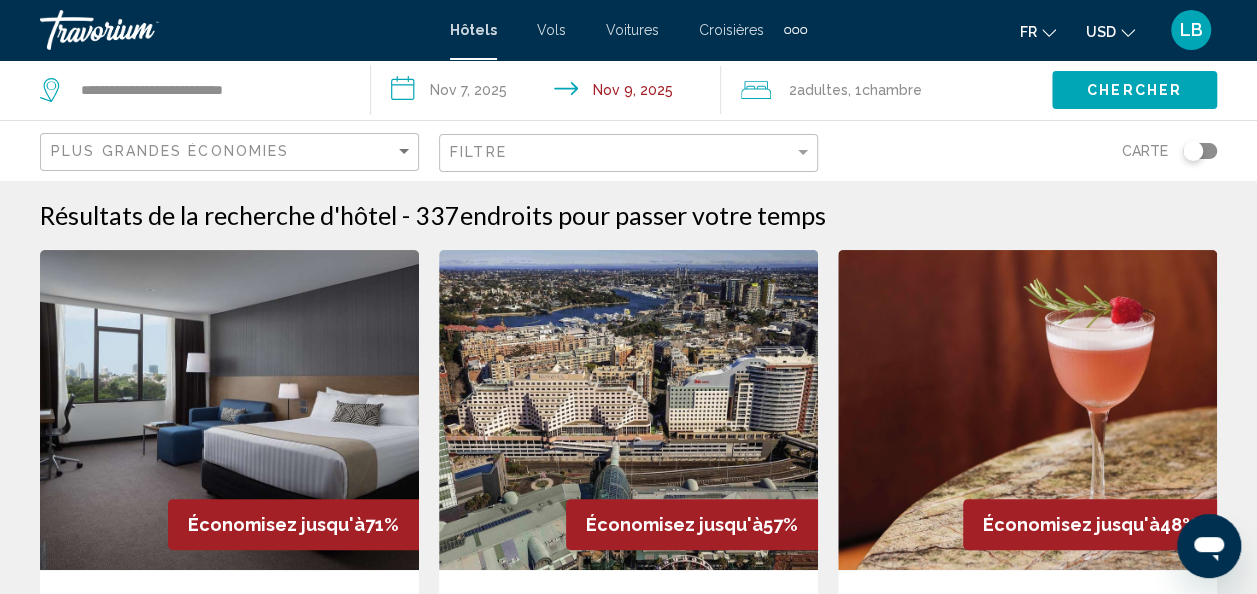 click on "**********" at bounding box center [550, 93] 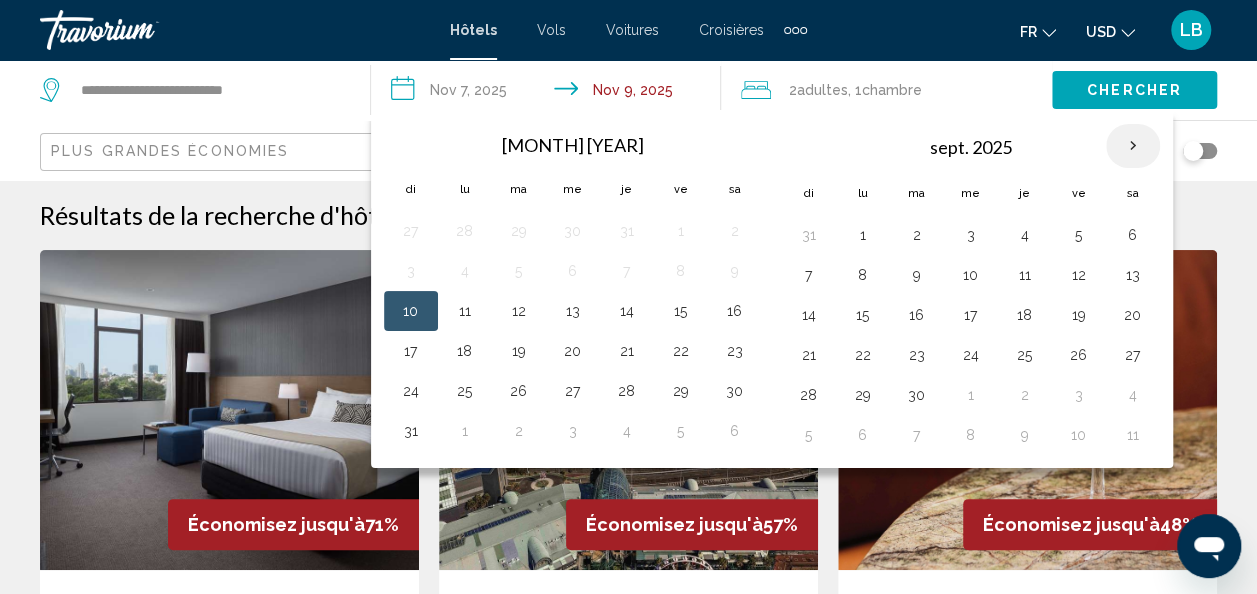 click at bounding box center [1133, 146] 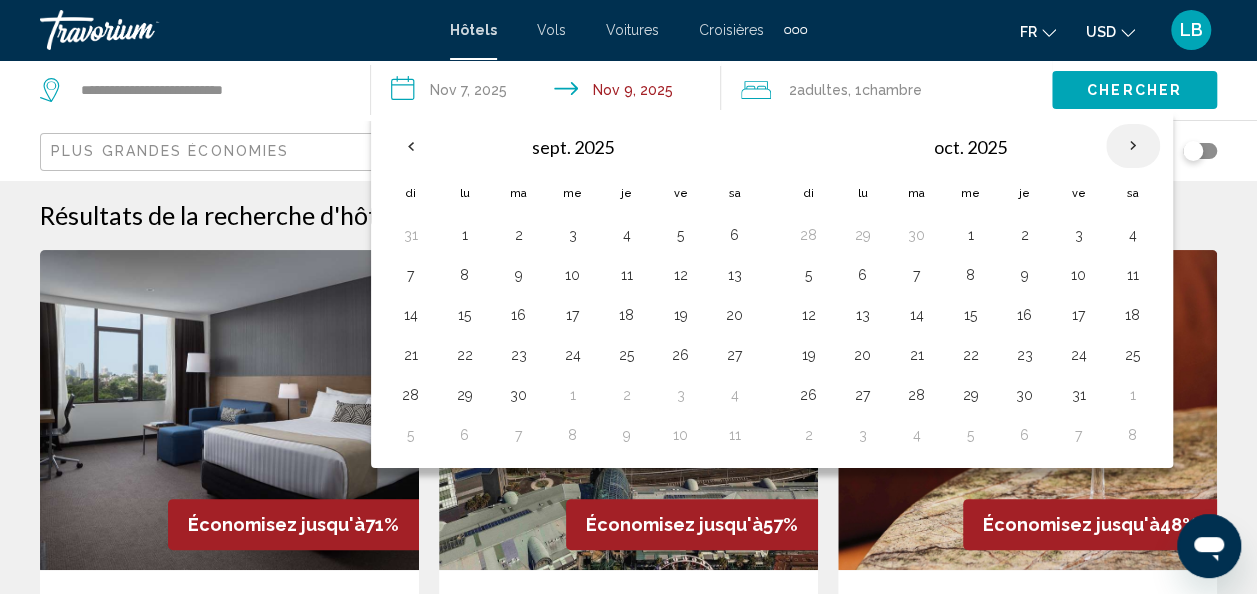 click at bounding box center [1133, 146] 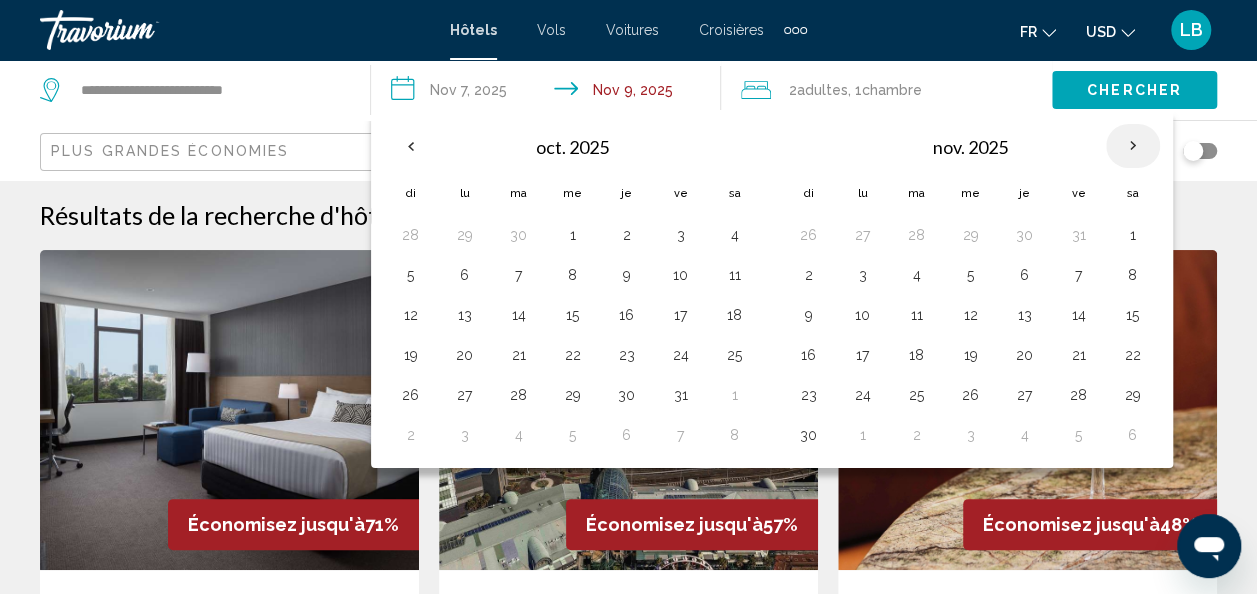 click at bounding box center (1133, 146) 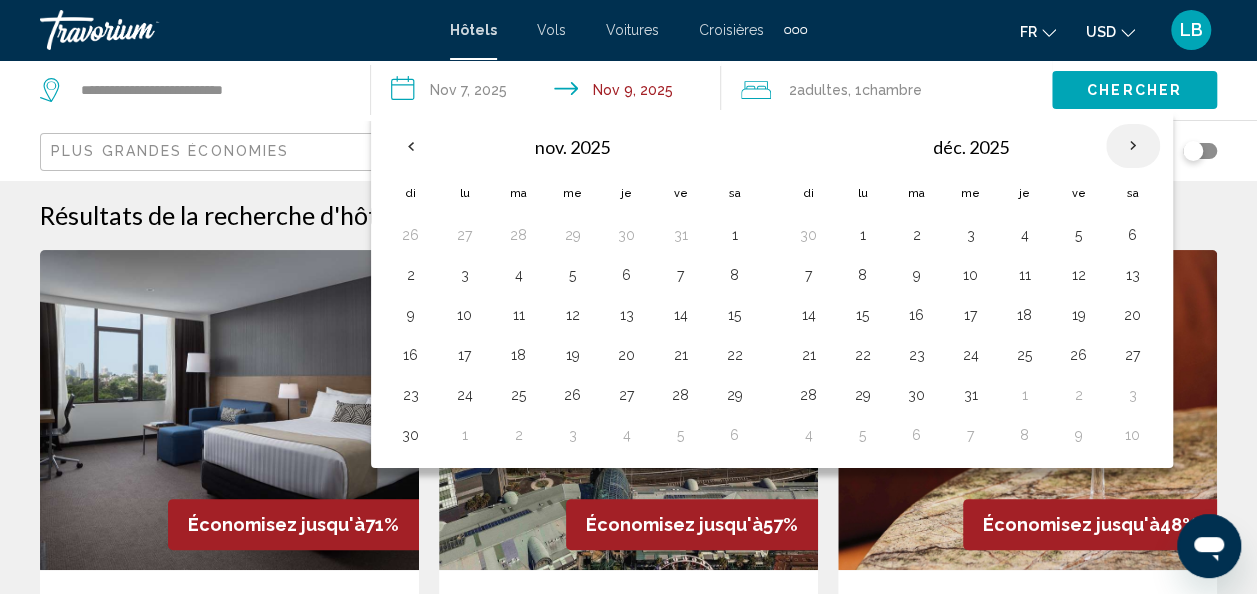 click at bounding box center (1133, 146) 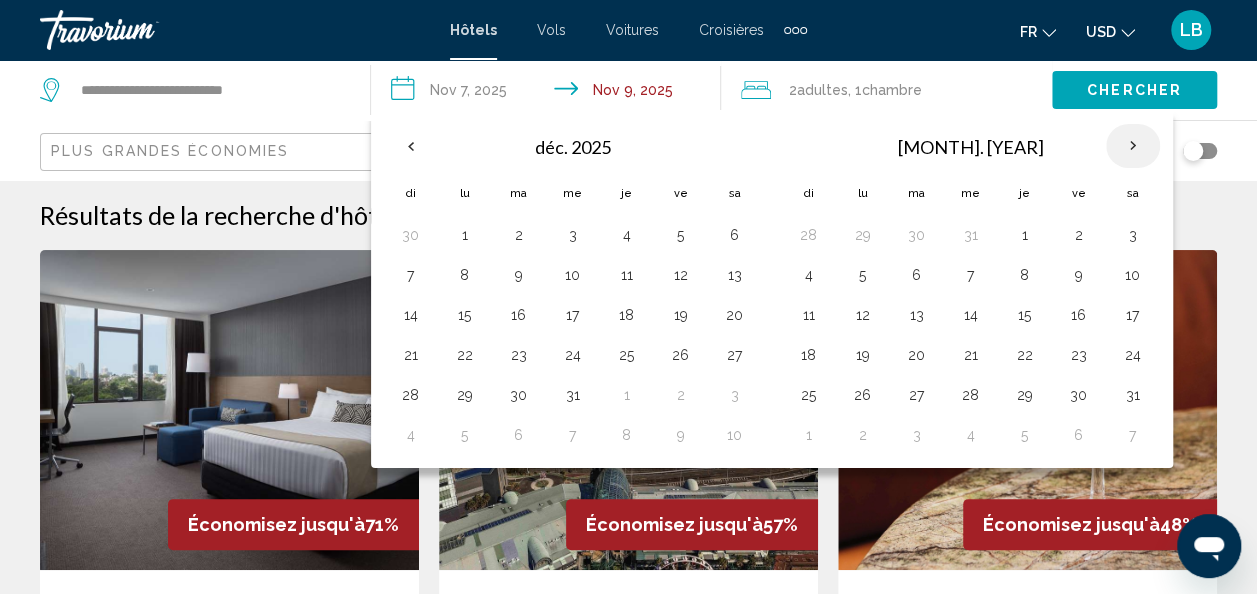 click at bounding box center [1133, 146] 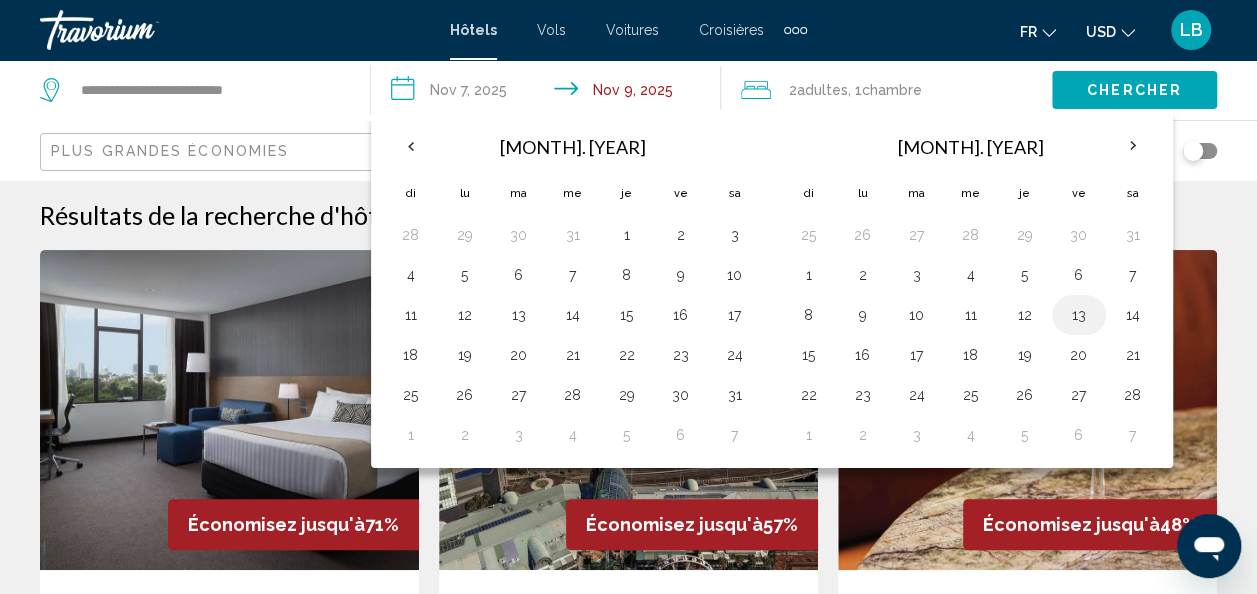 click on "13" at bounding box center [1079, 315] 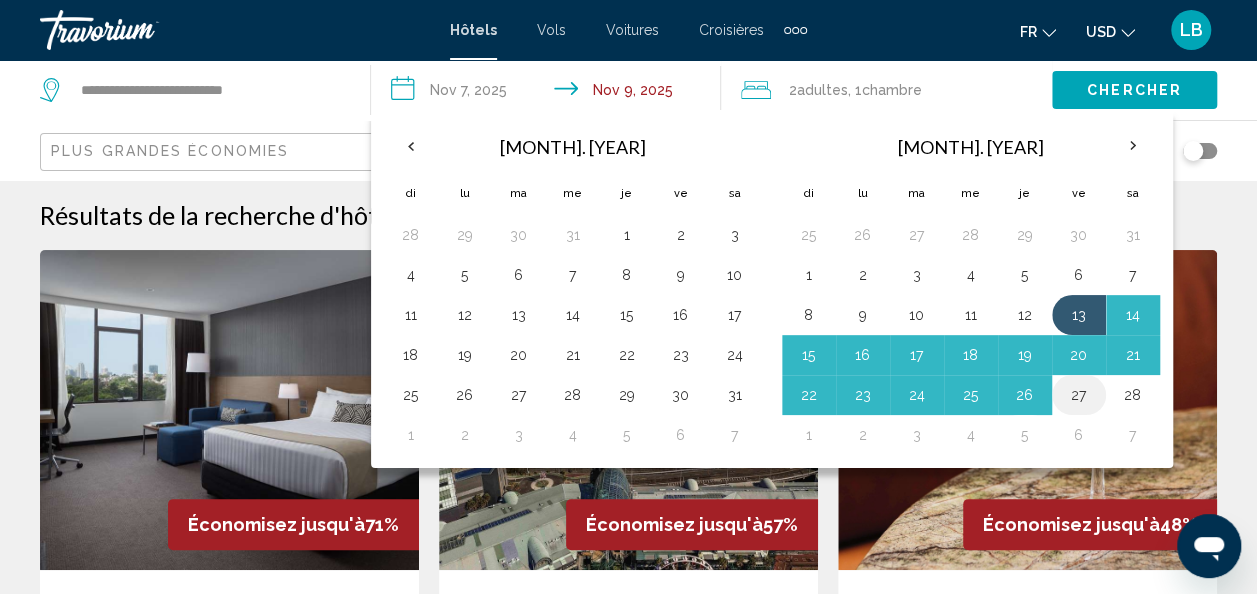 click on "27" at bounding box center [1079, 395] 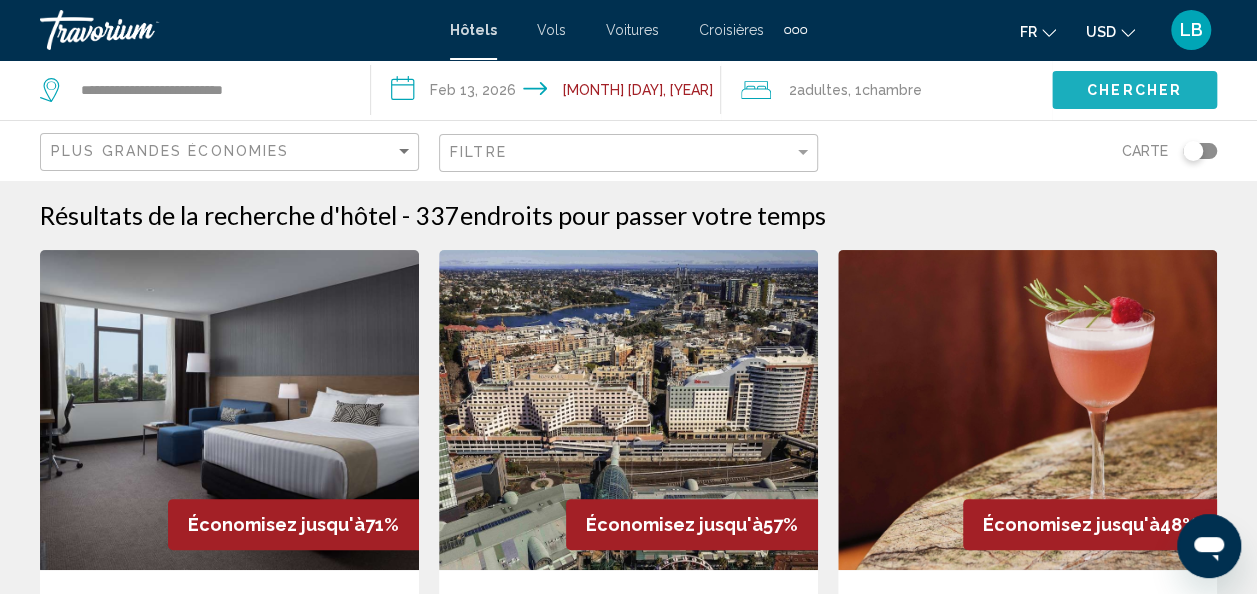 click on "Chercher" 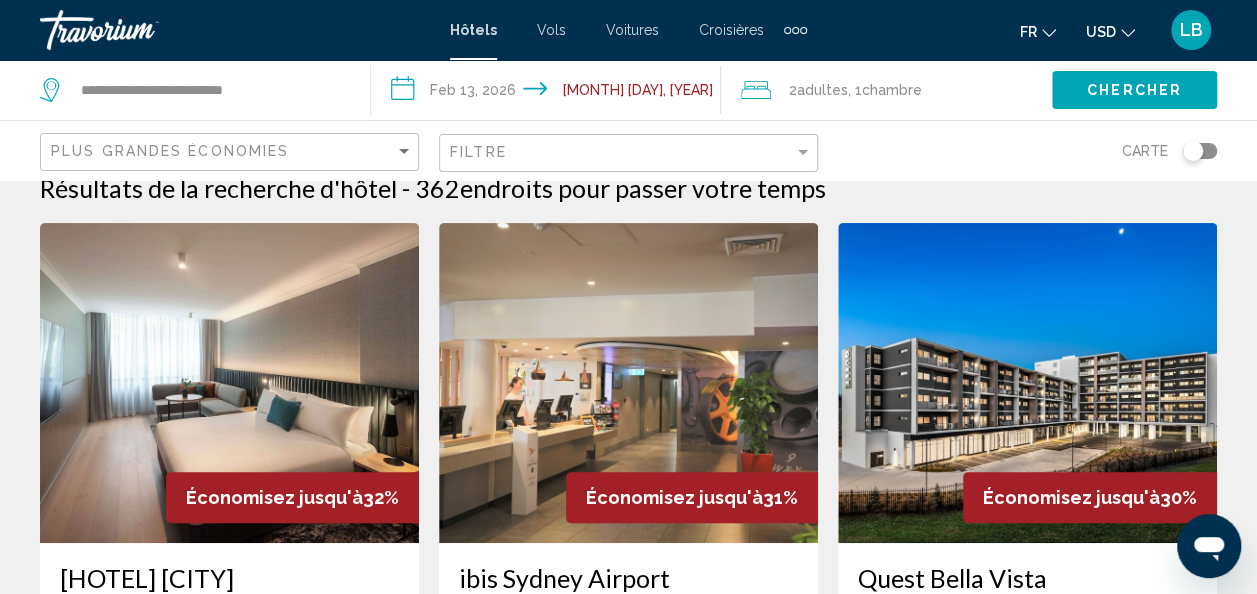 scroll, scrollTop: 0, scrollLeft: 0, axis: both 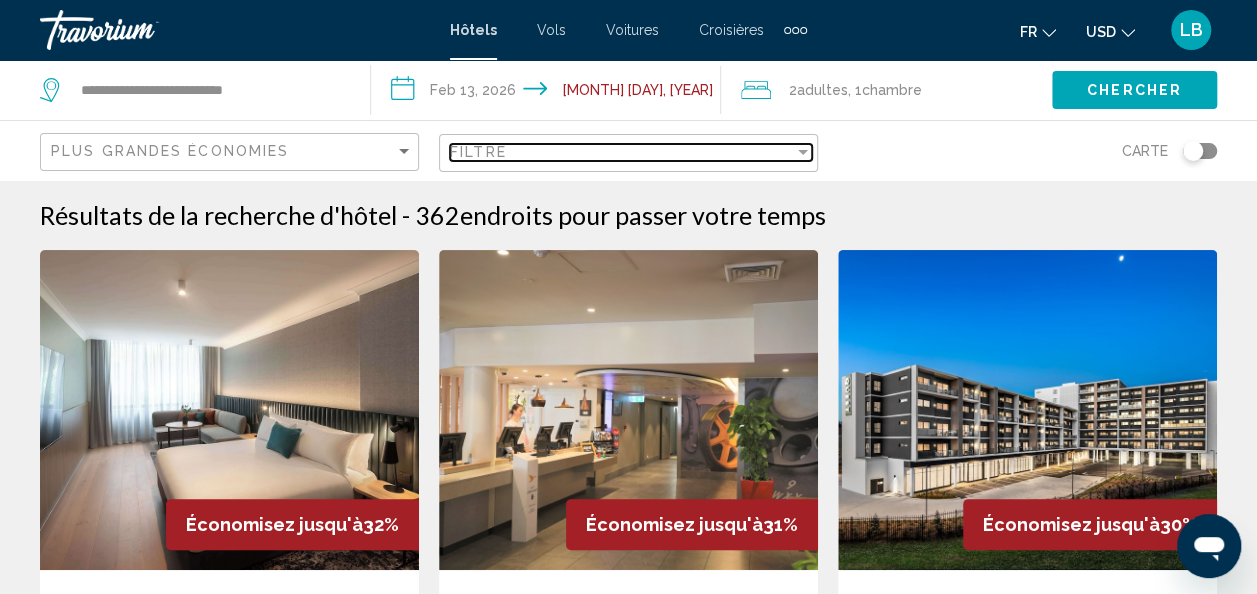 click on "Filtre" at bounding box center [622, 152] 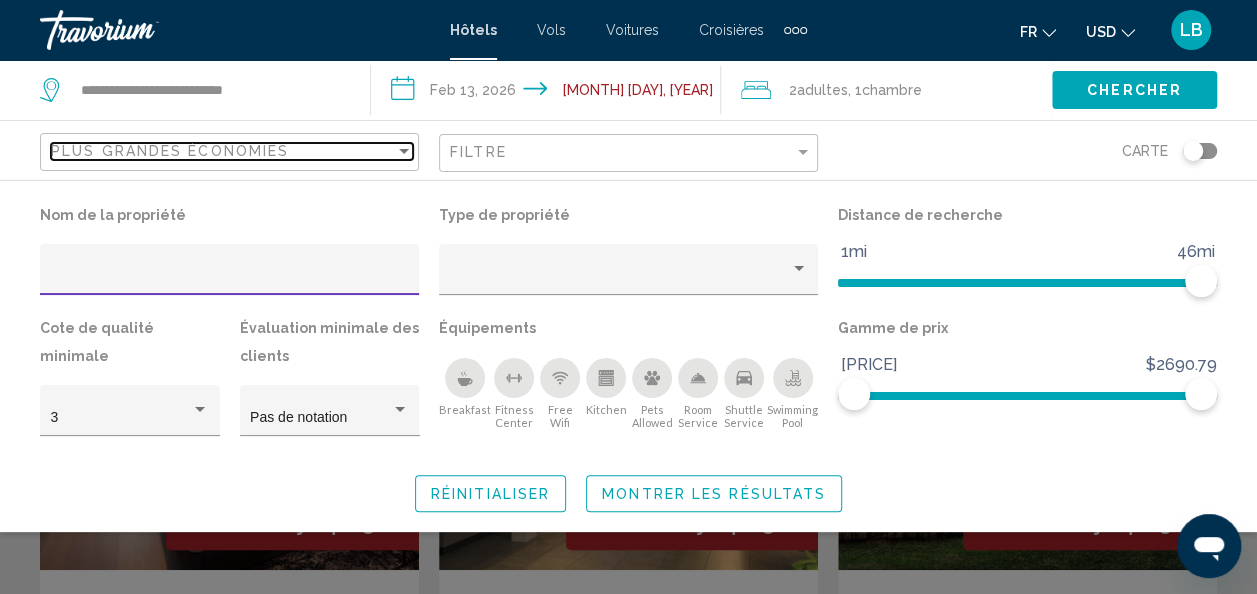 click on "Plus grandes économies" at bounding box center [223, 151] 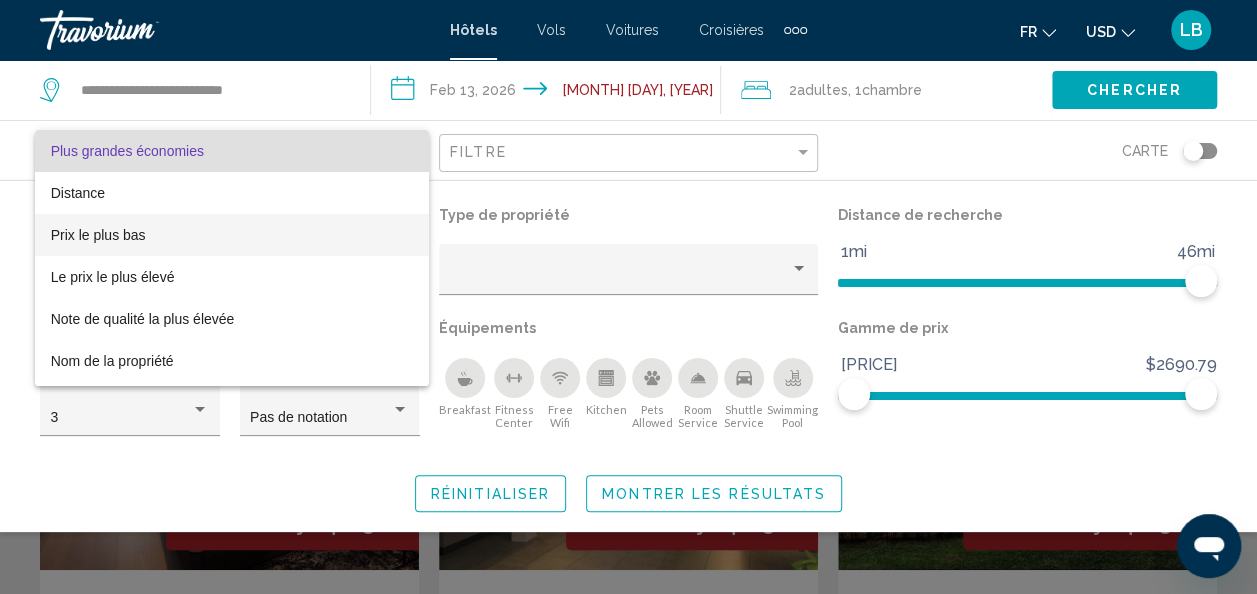 click on "Prix le plus bas" at bounding box center [232, 235] 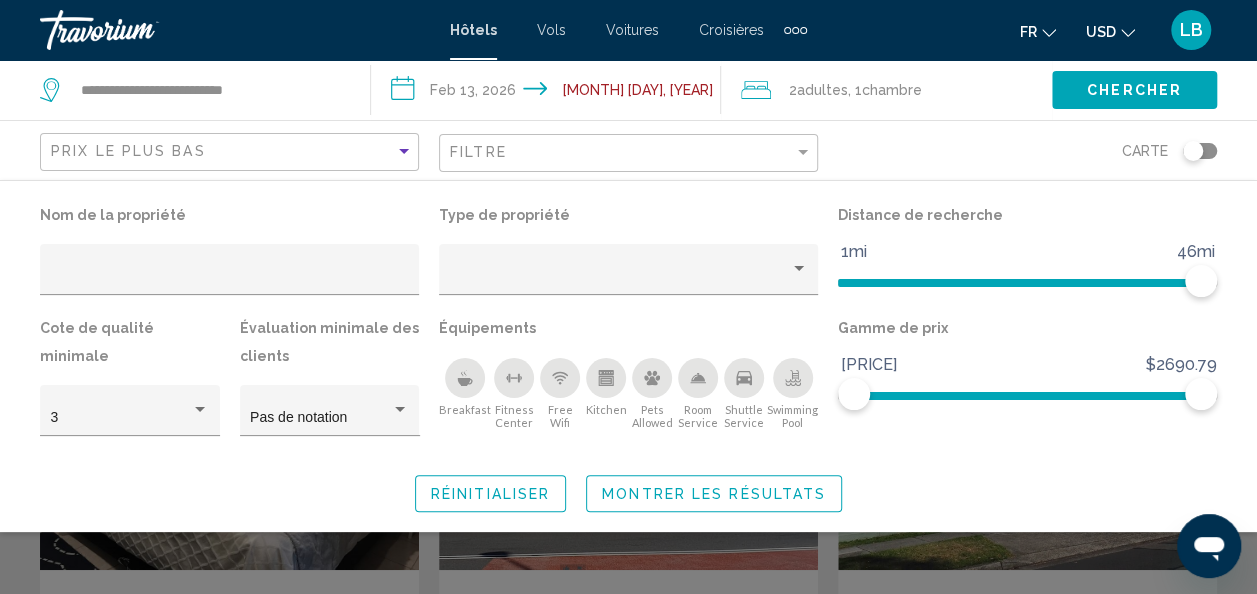 click on "Chercher" 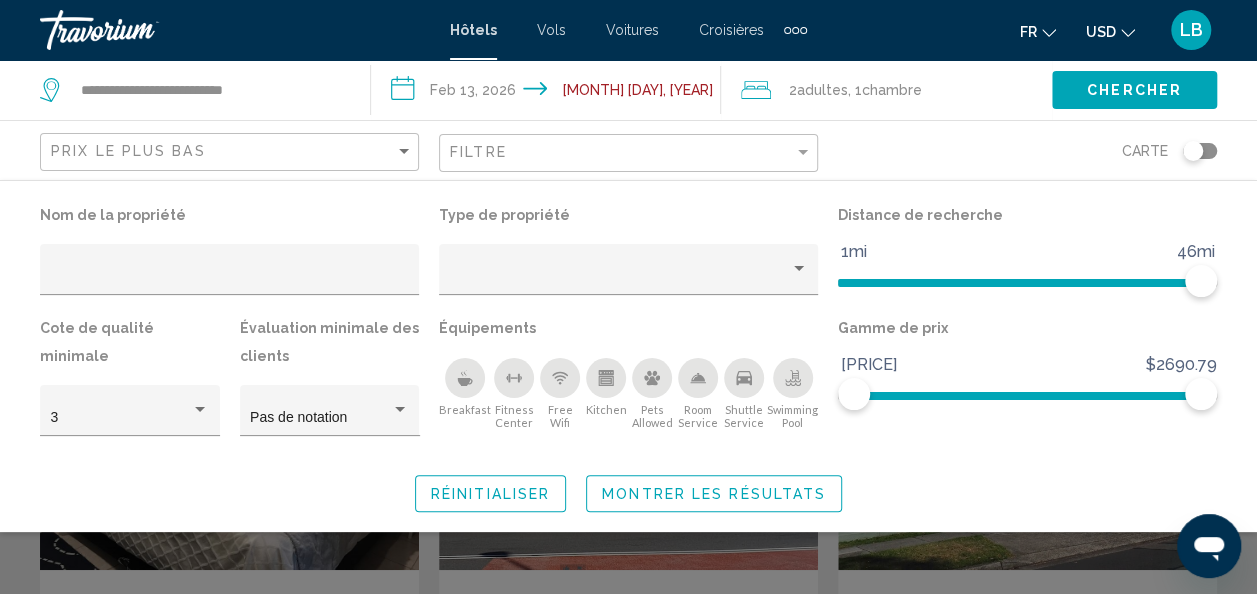 click on "Chercher" 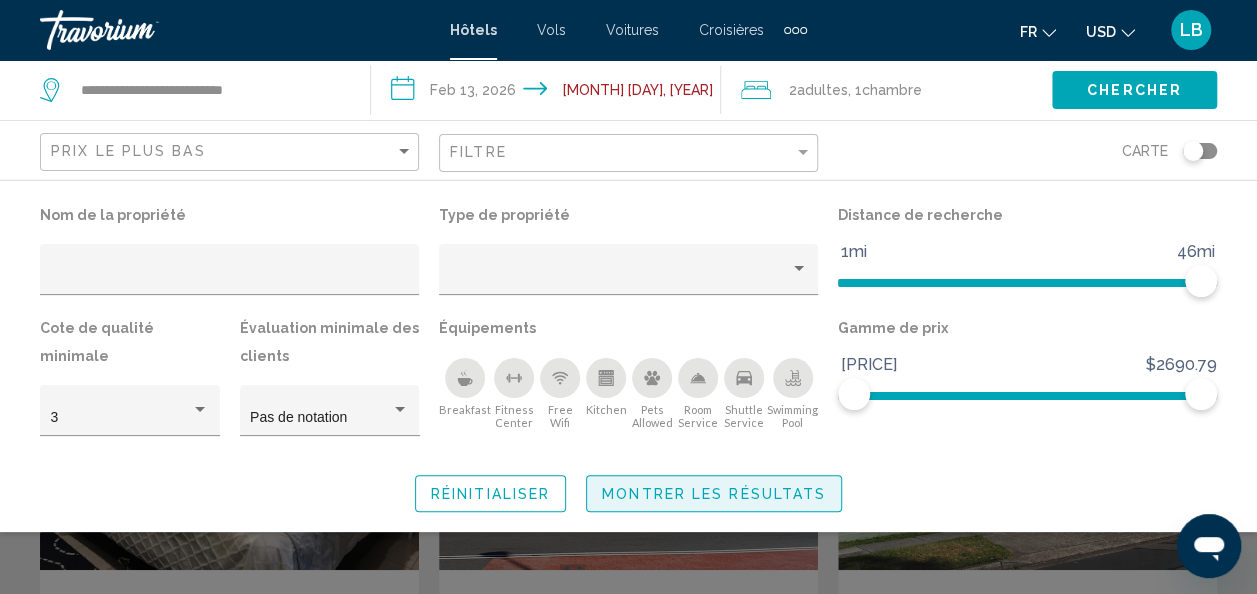 click on "Montrer les résultats" 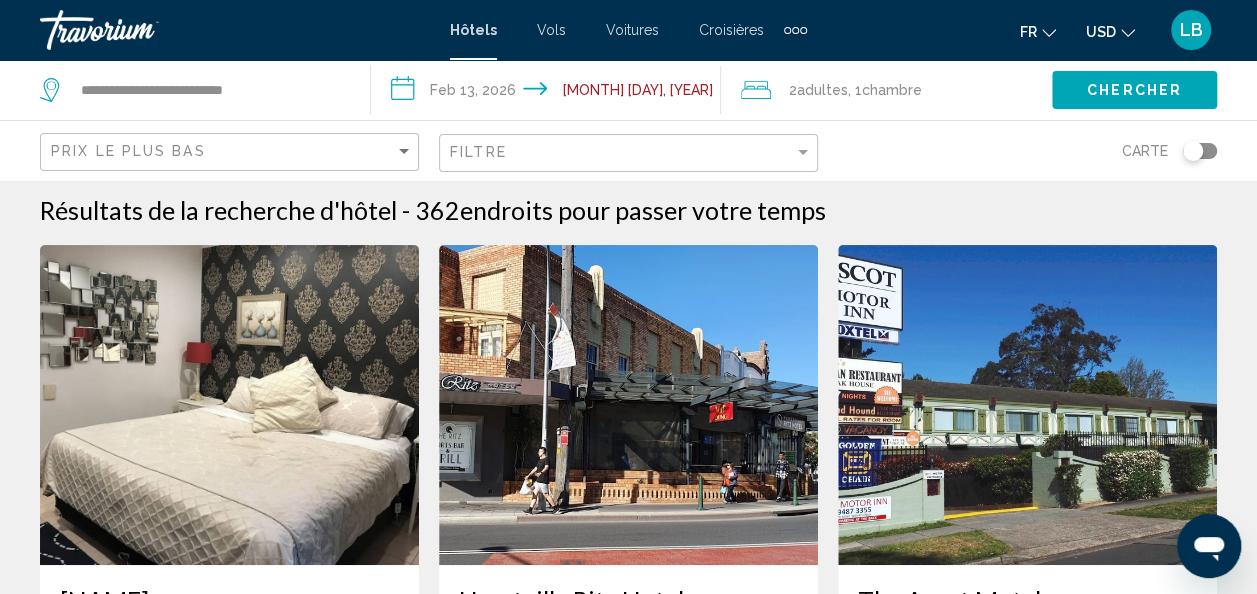 scroll, scrollTop: 0, scrollLeft: 0, axis: both 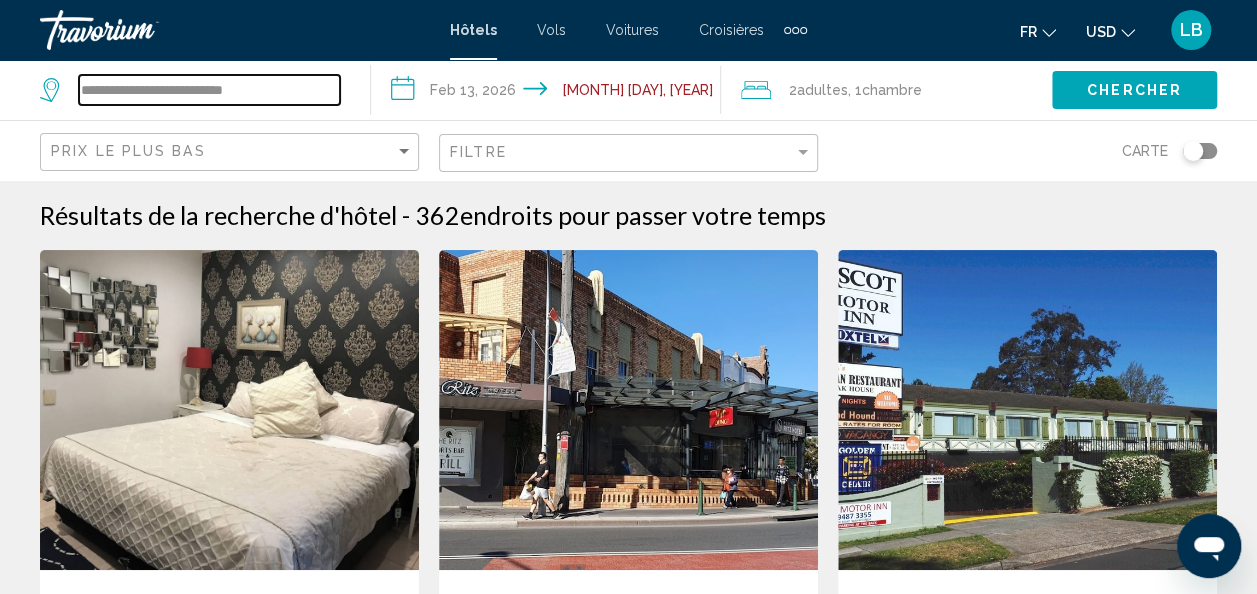 click on "**********" at bounding box center (209, 90) 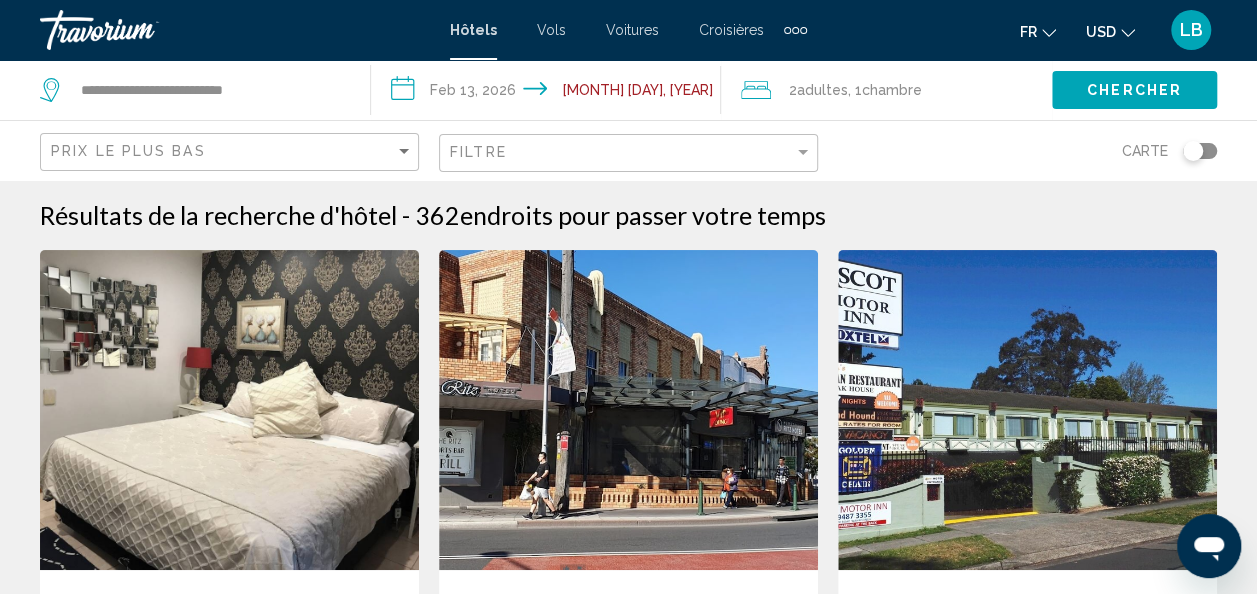 click on "**********" 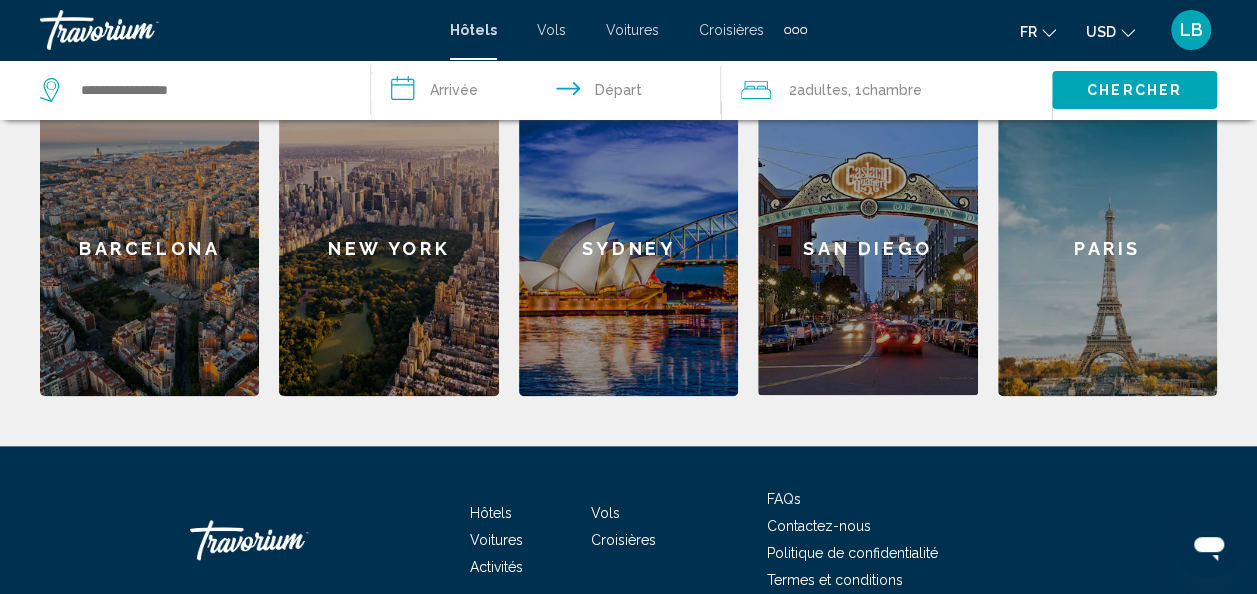 scroll, scrollTop: 877, scrollLeft: 0, axis: vertical 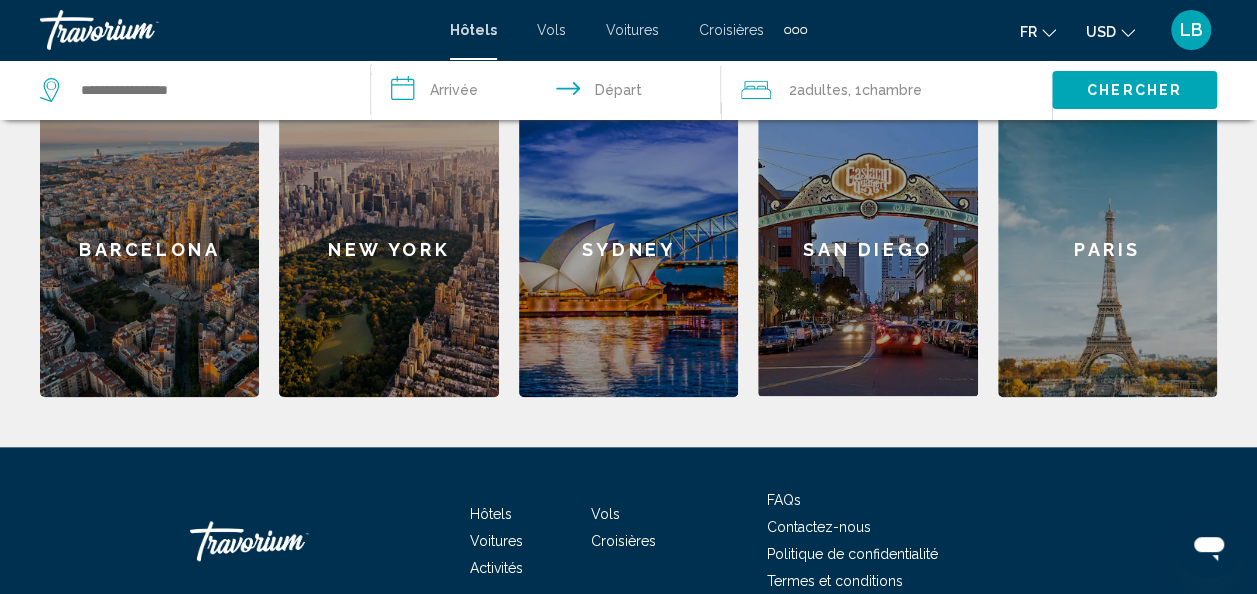 click on "Paris" 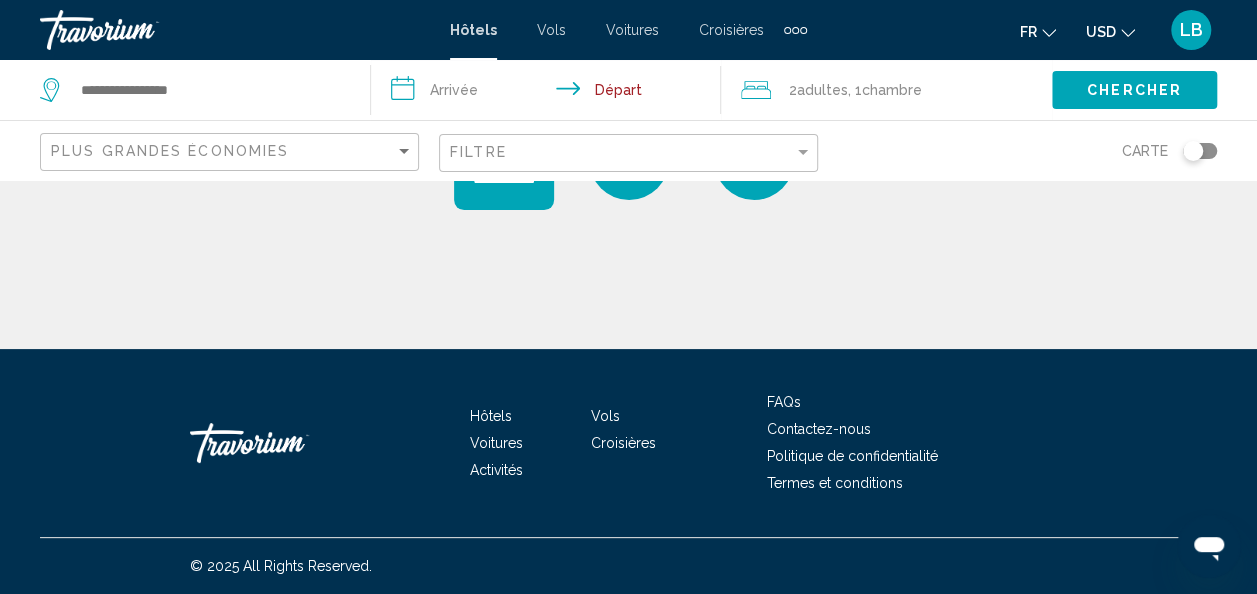 scroll, scrollTop: 0, scrollLeft: 0, axis: both 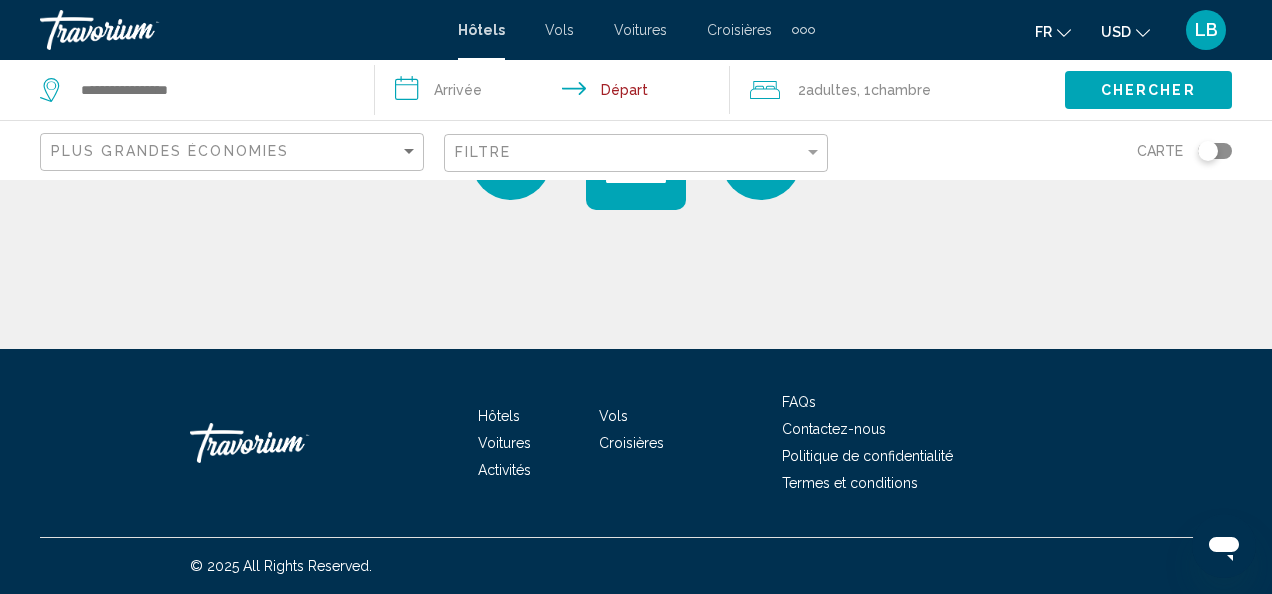 type on "**********" 